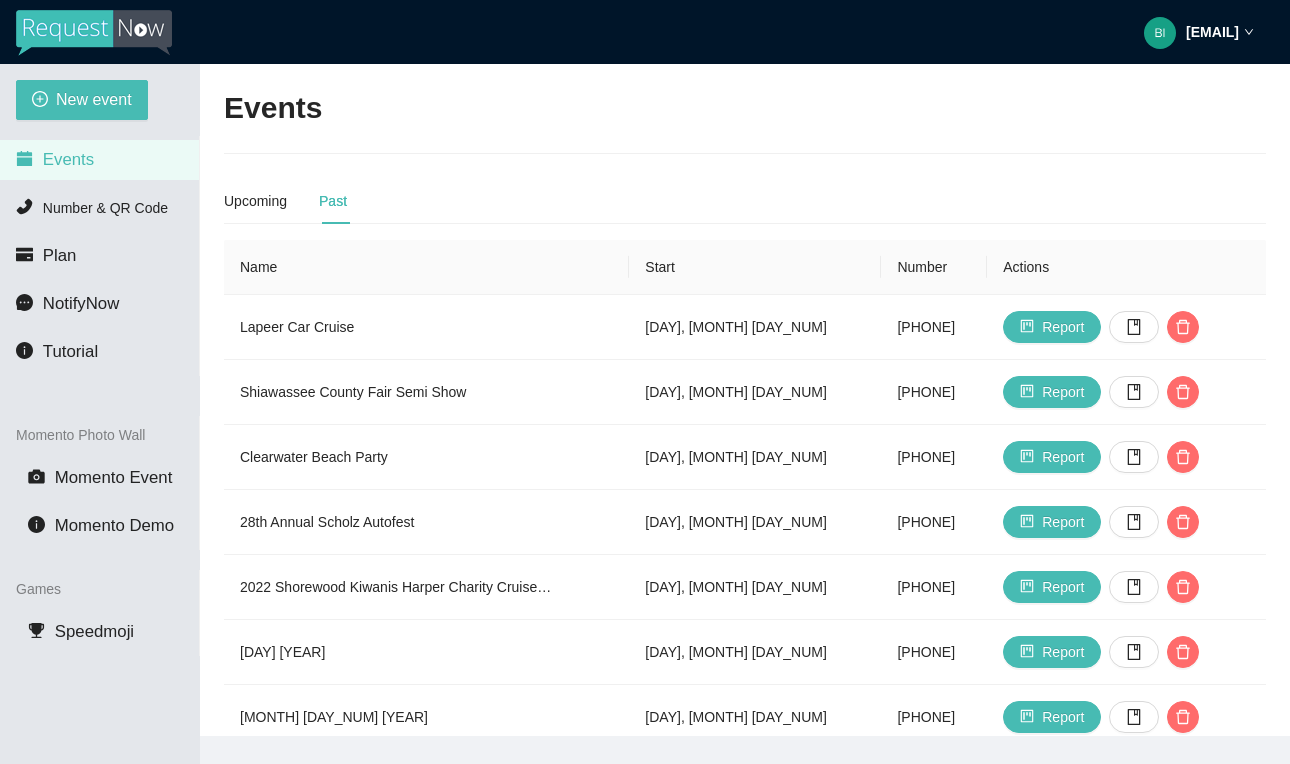 scroll, scrollTop: 0, scrollLeft: 0, axis: both 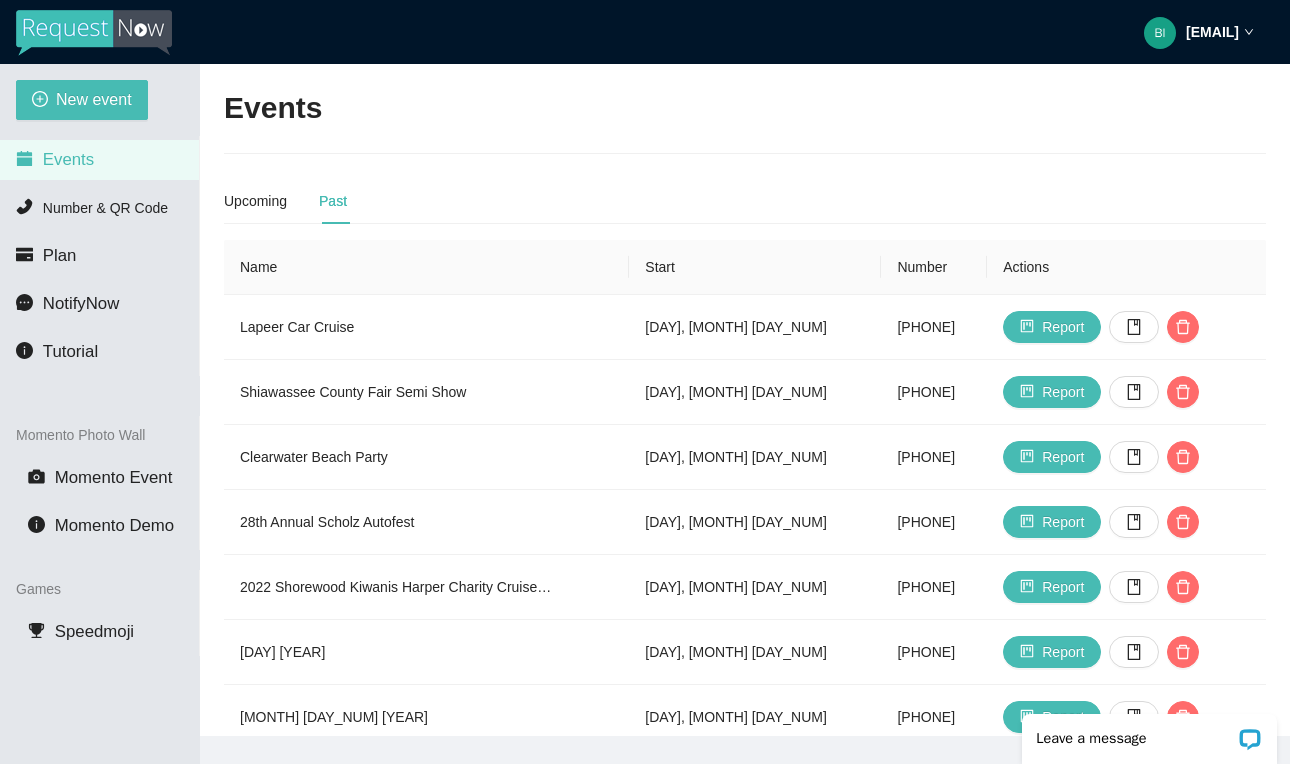 click on "bill@youngsentertainment.com" at bounding box center [1212, 32] 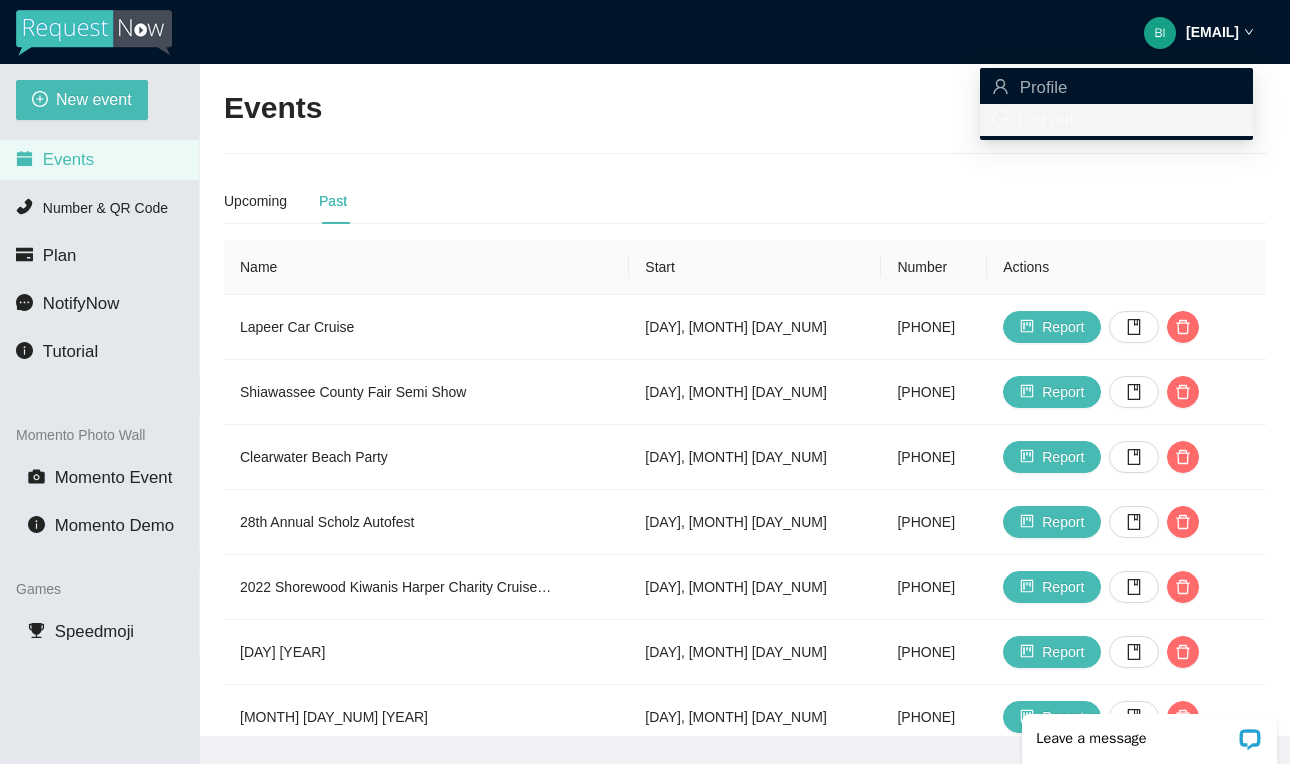 click on "Log out" at bounding box center [1046, 119] 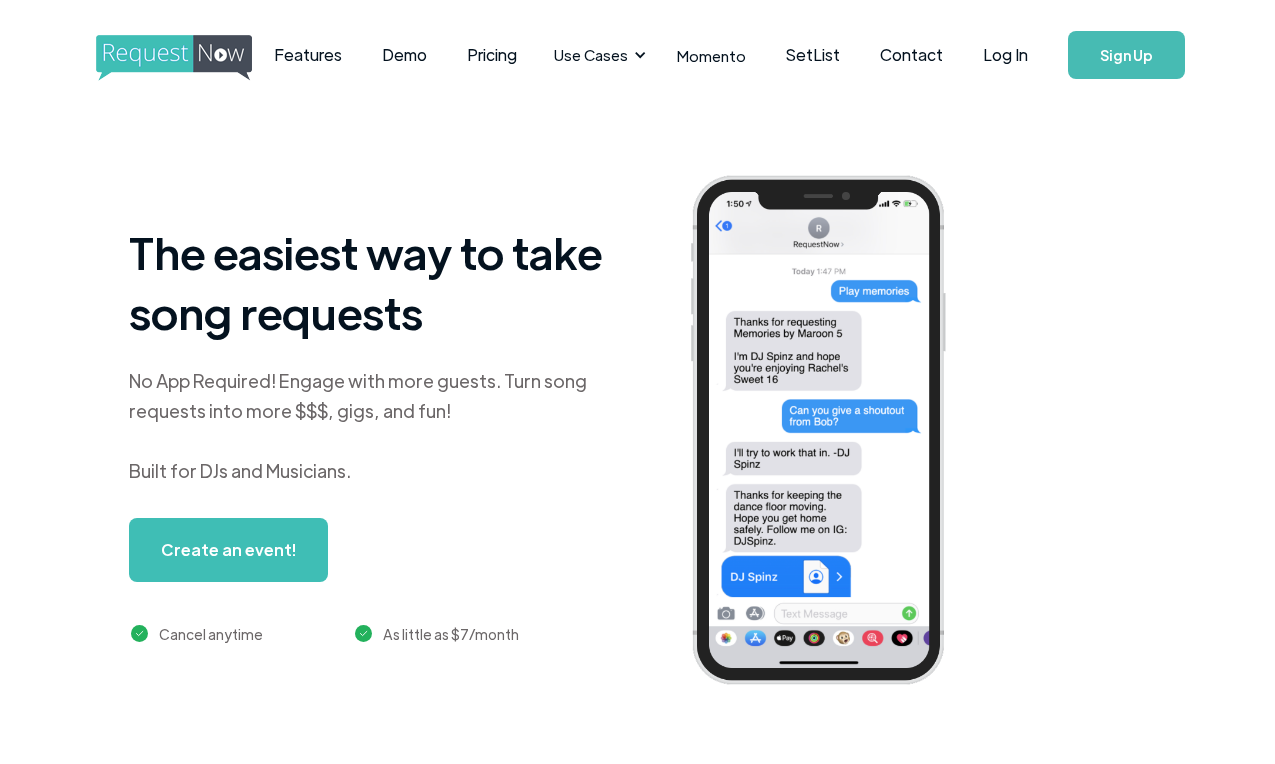 scroll, scrollTop: 0, scrollLeft: 0, axis: both 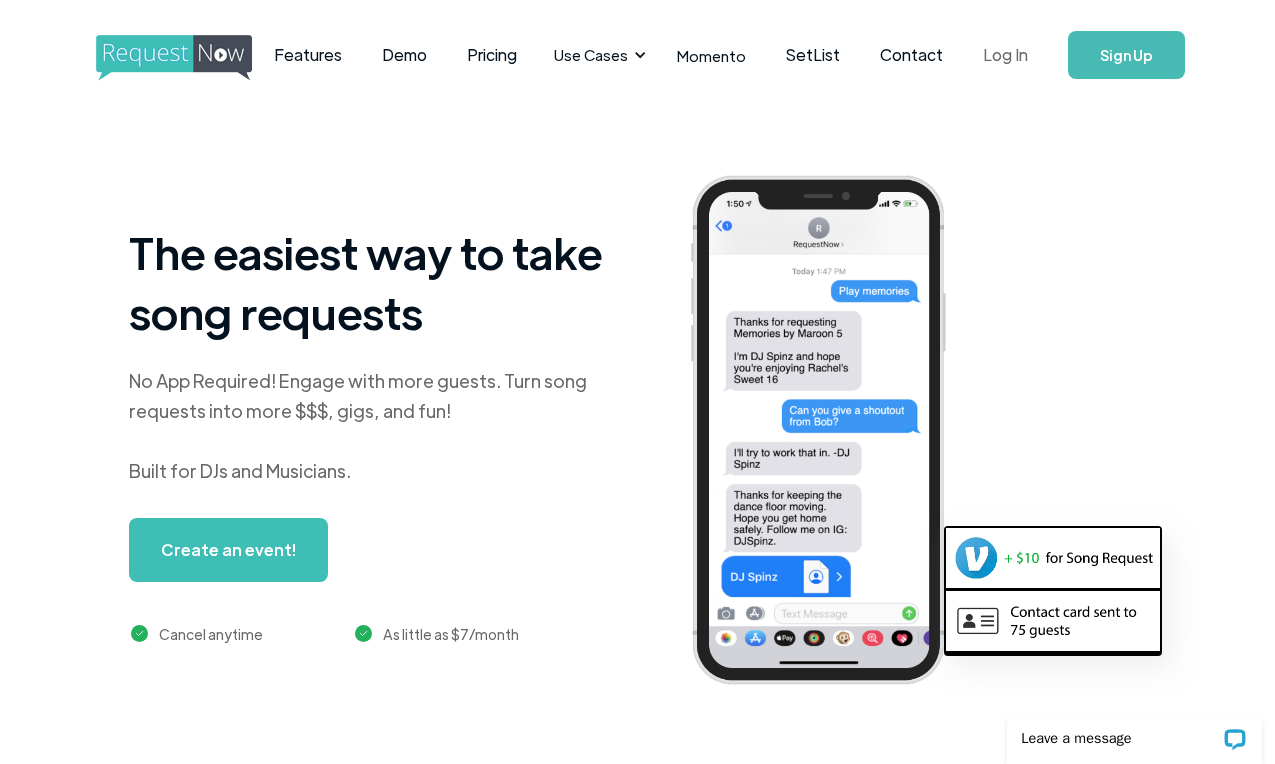 click on "Log In" at bounding box center [1005, 55] 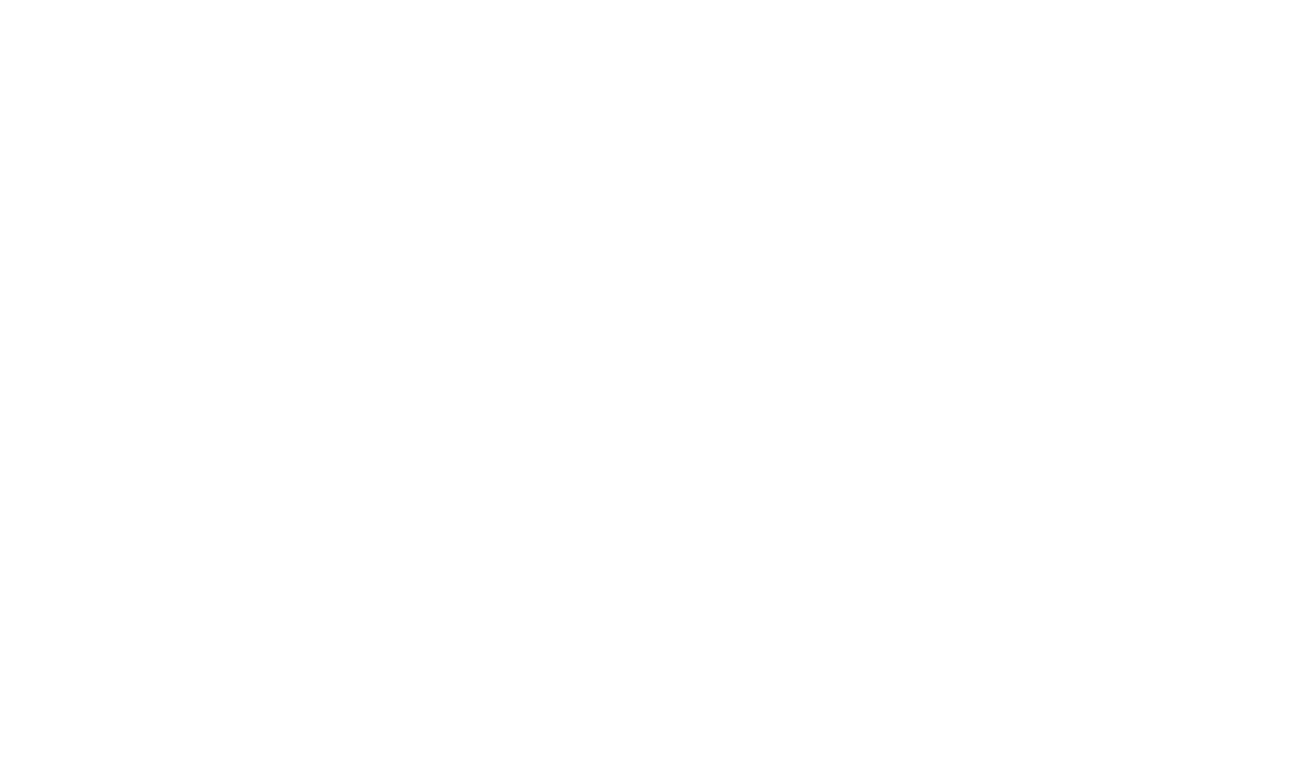 scroll, scrollTop: 0, scrollLeft: 0, axis: both 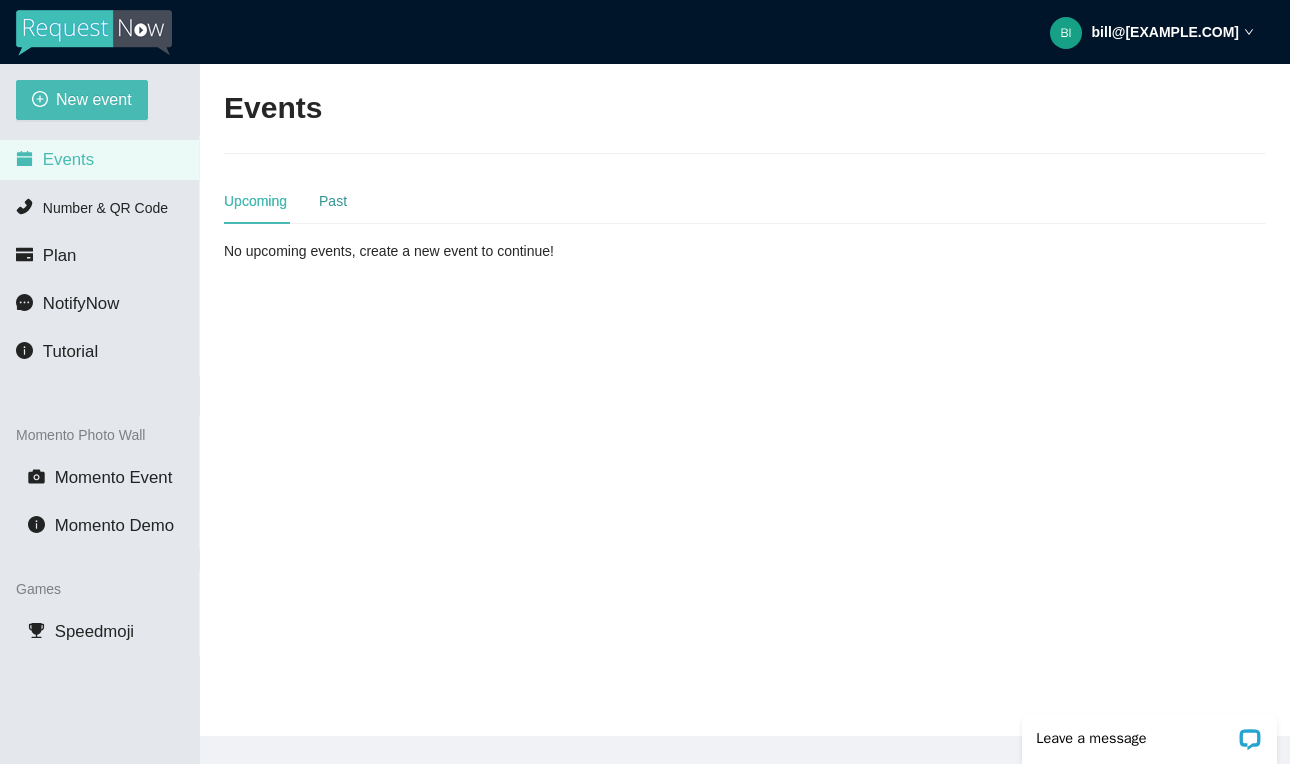click on "Past" at bounding box center (333, 201) 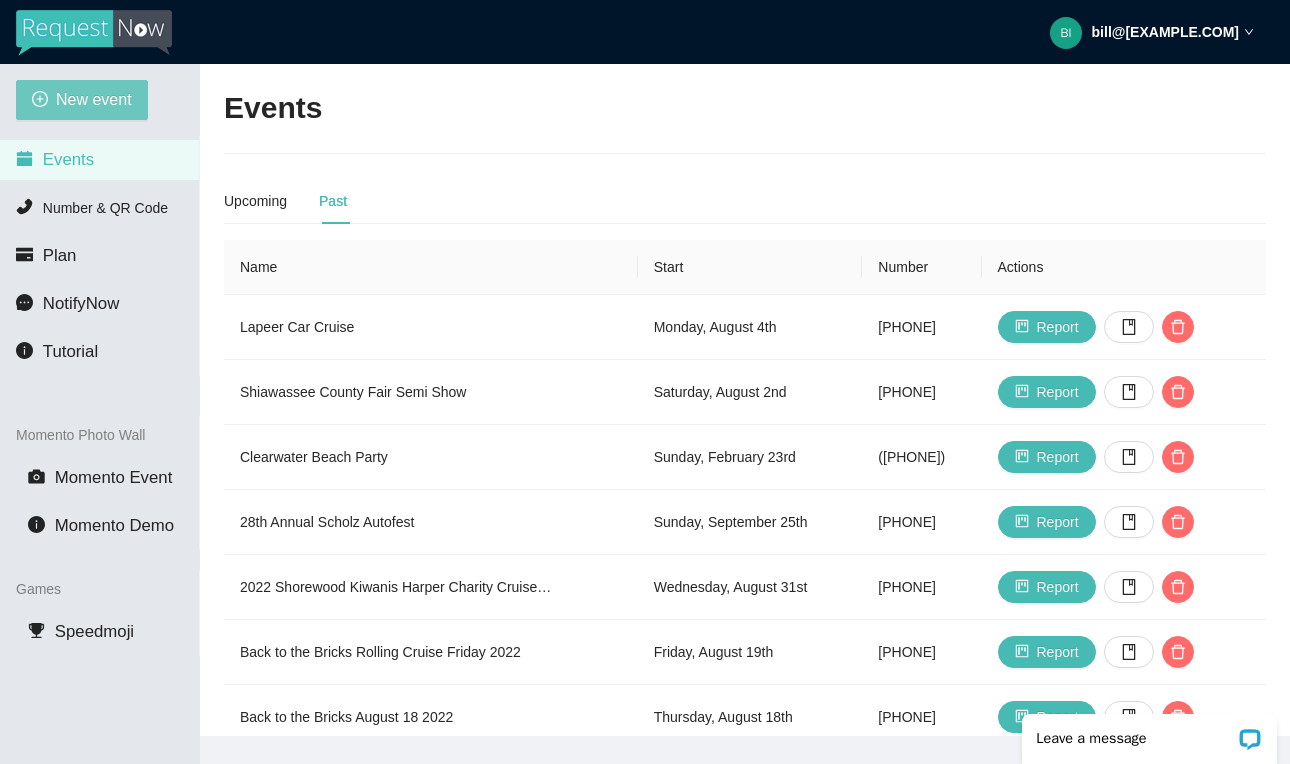 click on "New event" at bounding box center [82, 100] 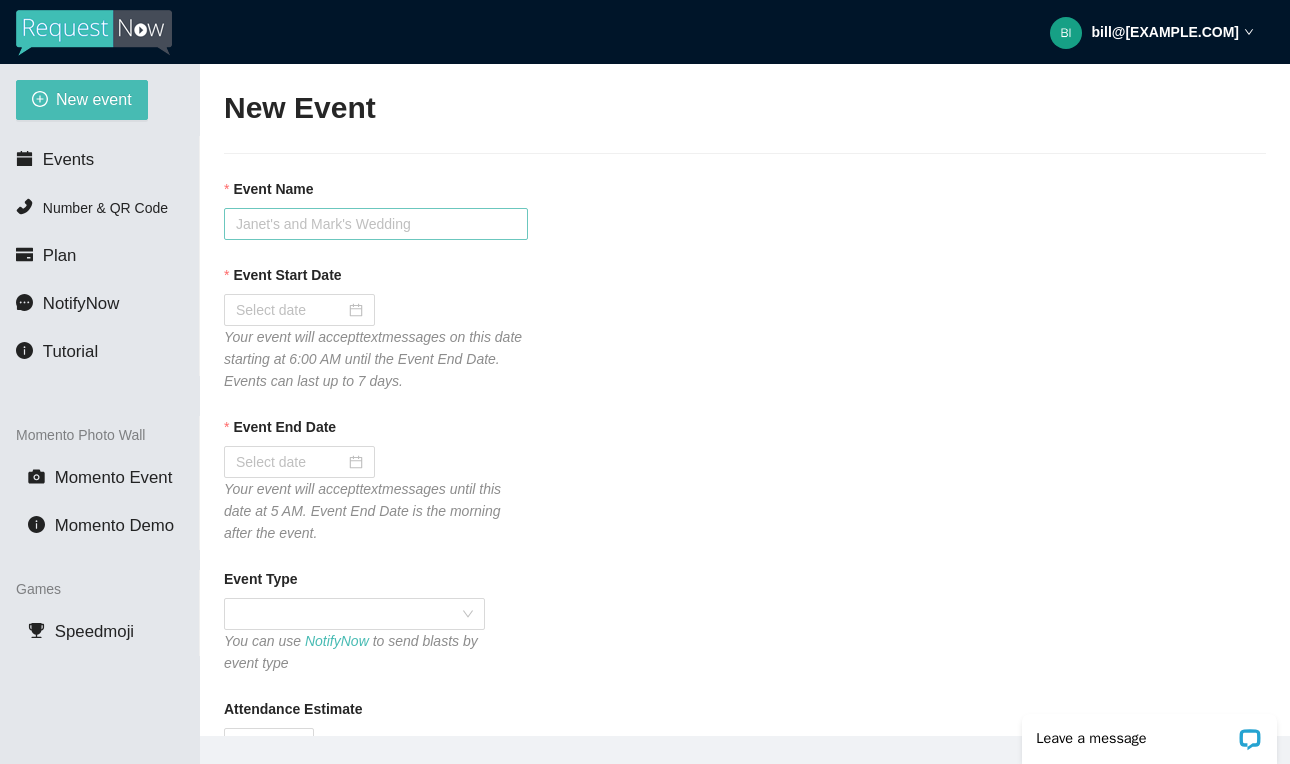 scroll, scrollTop: 0, scrollLeft: 0, axis: both 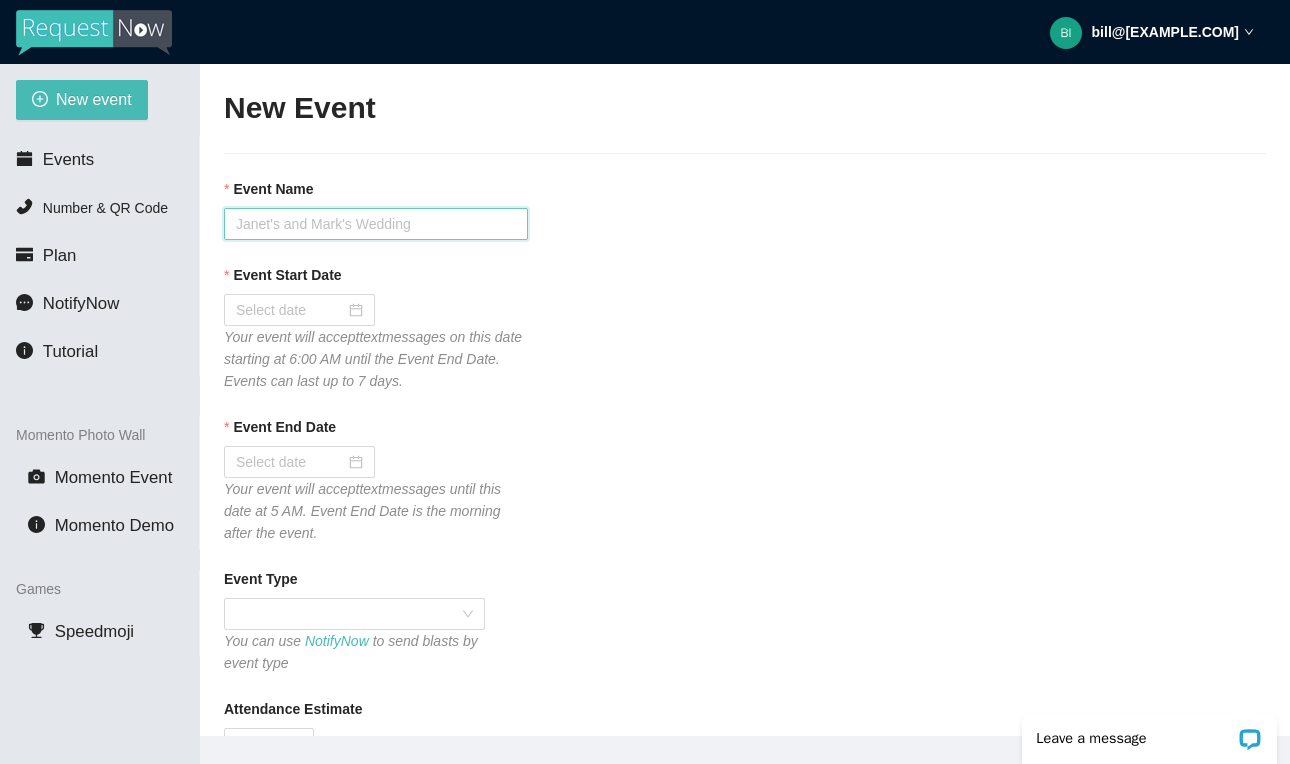 click on "Event Name" at bounding box center [376, 224] 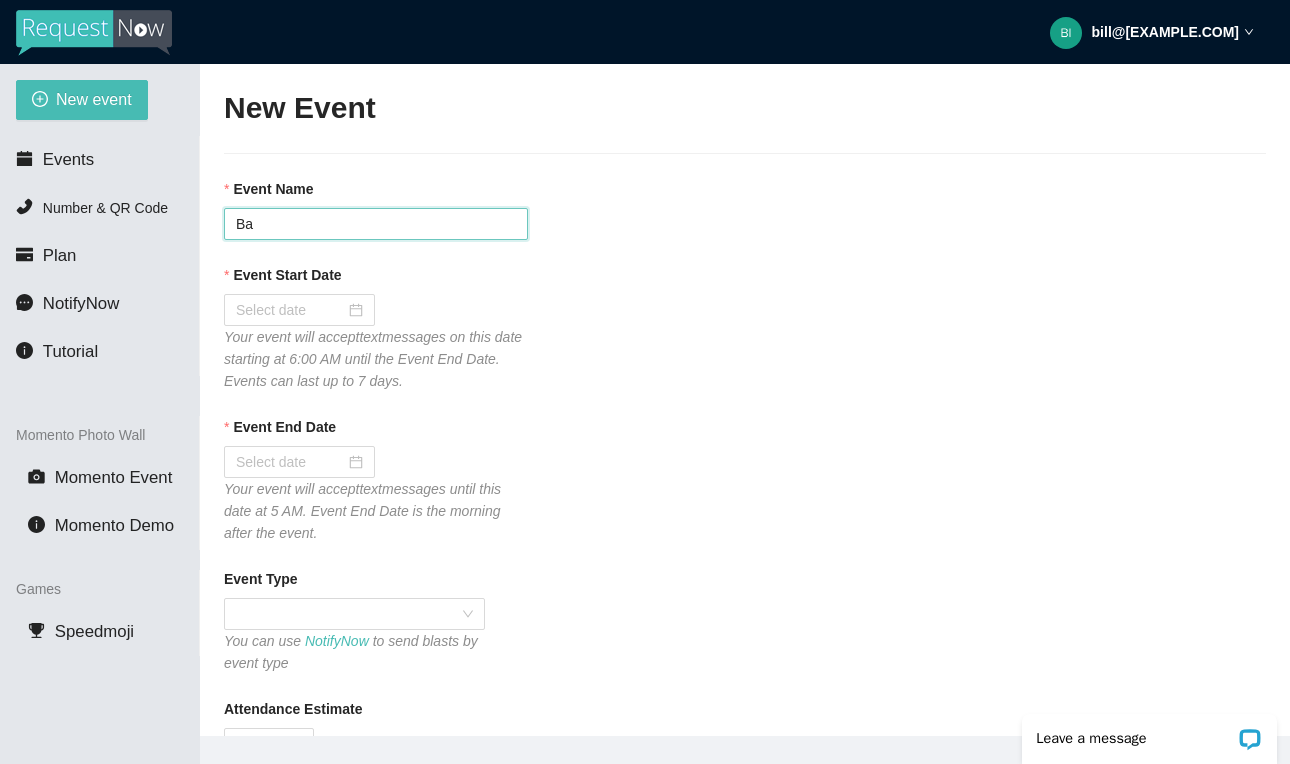 type on "B" 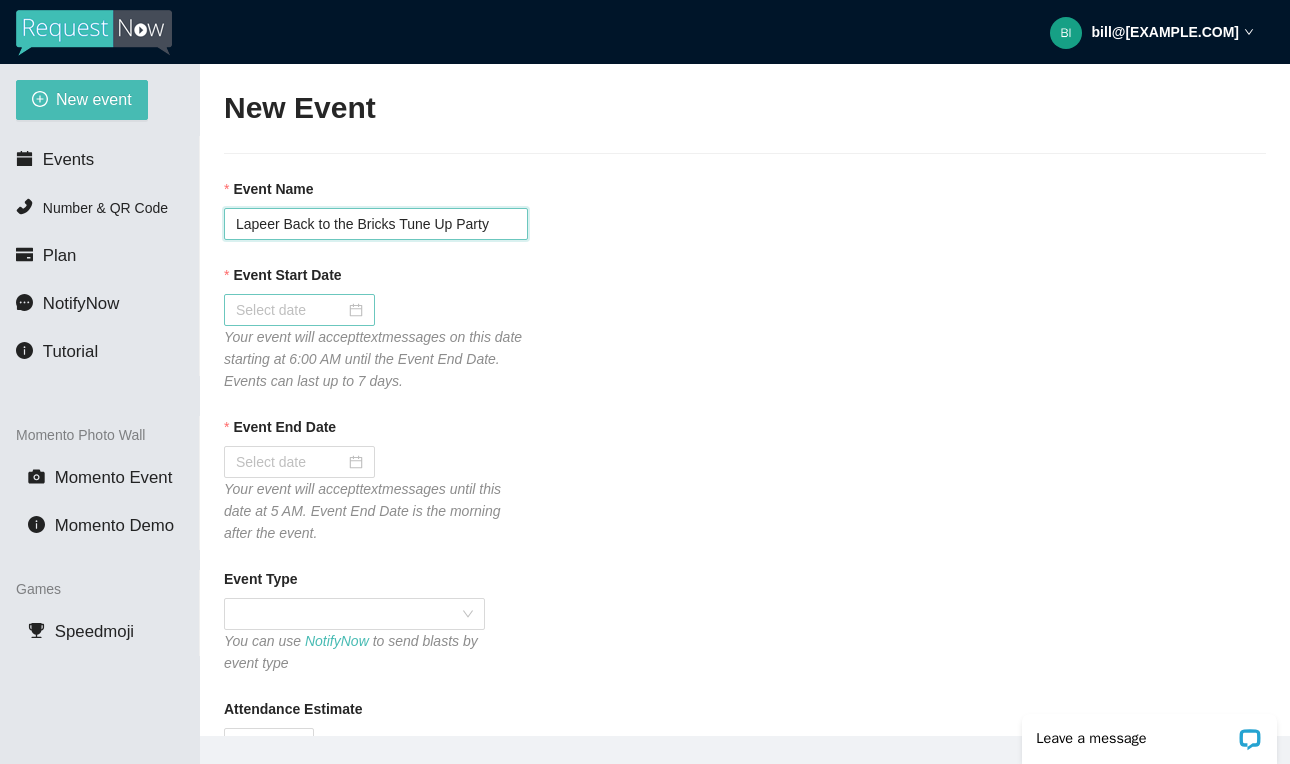 type on "Lapeer Back to the Bricks Tune Up Party" 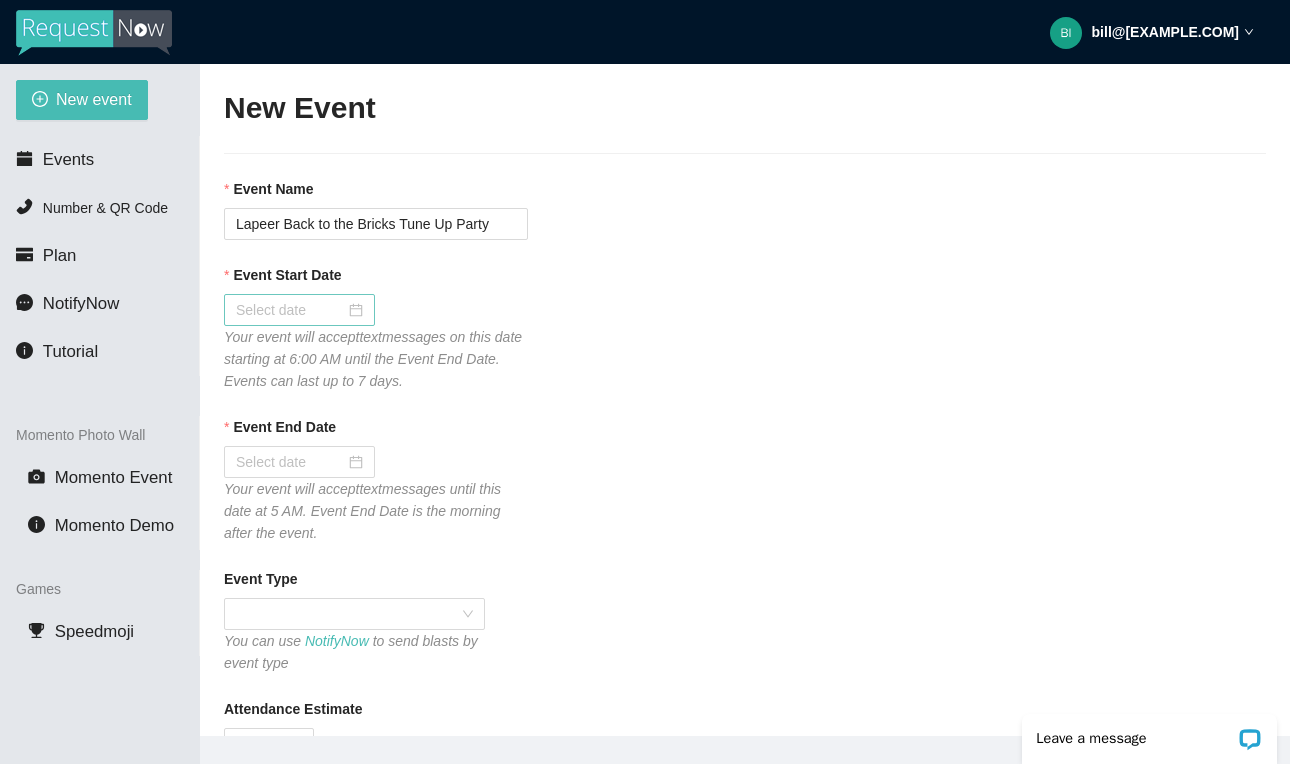 click at bounding box center (299, 310) 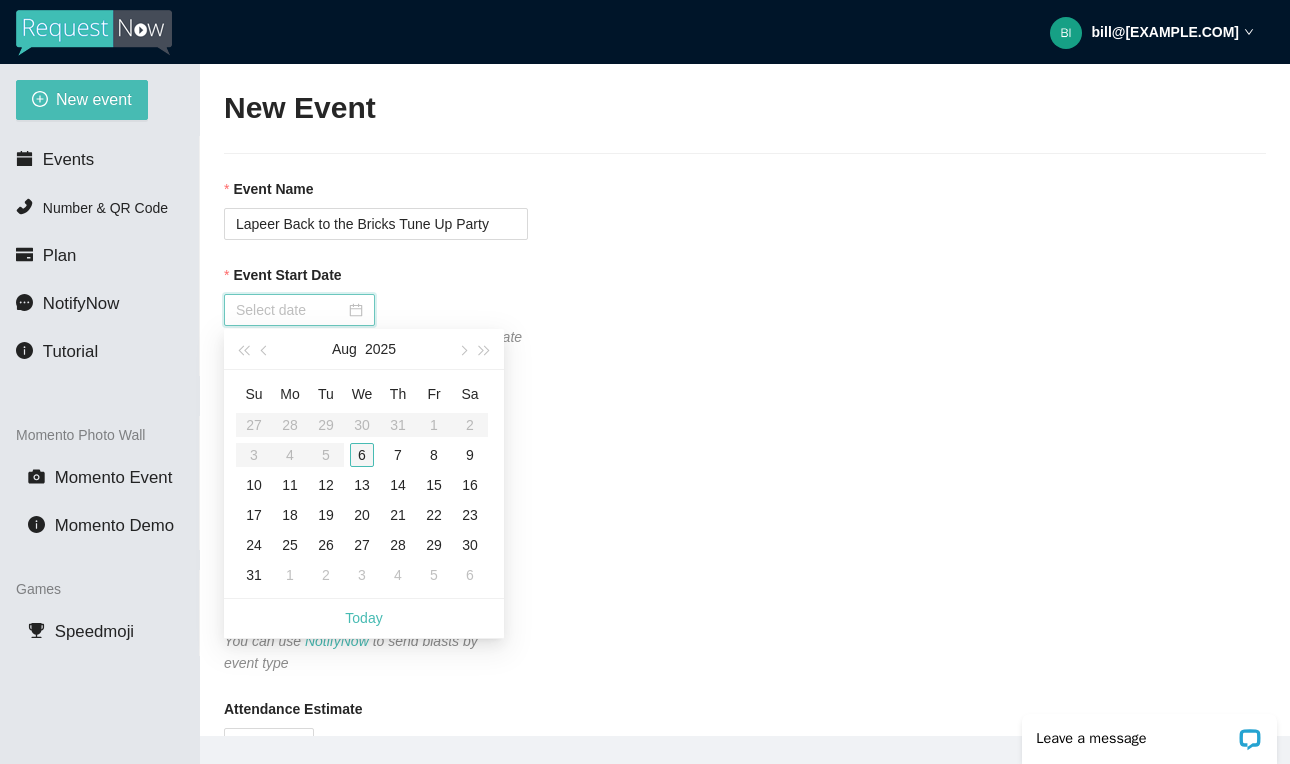 type on "08/06/2025" 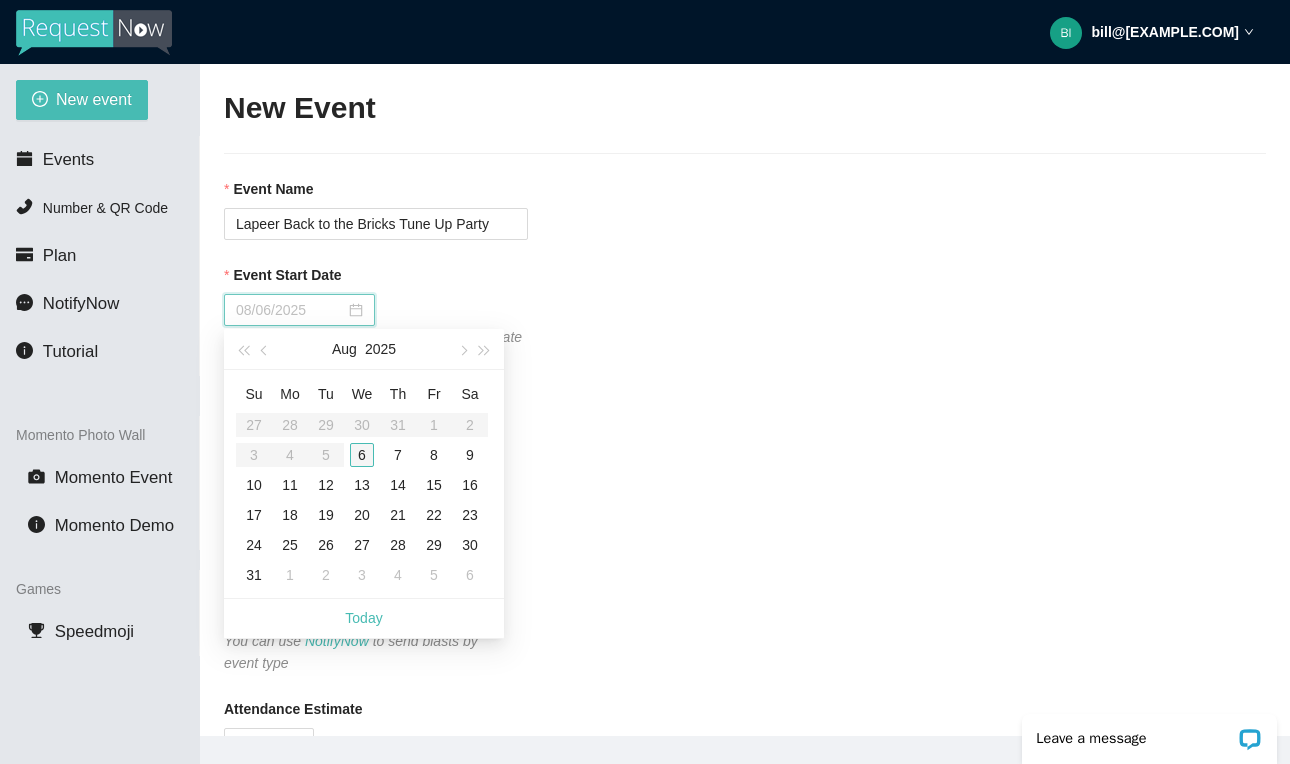 click on "6" at bounding box center [362, 455] 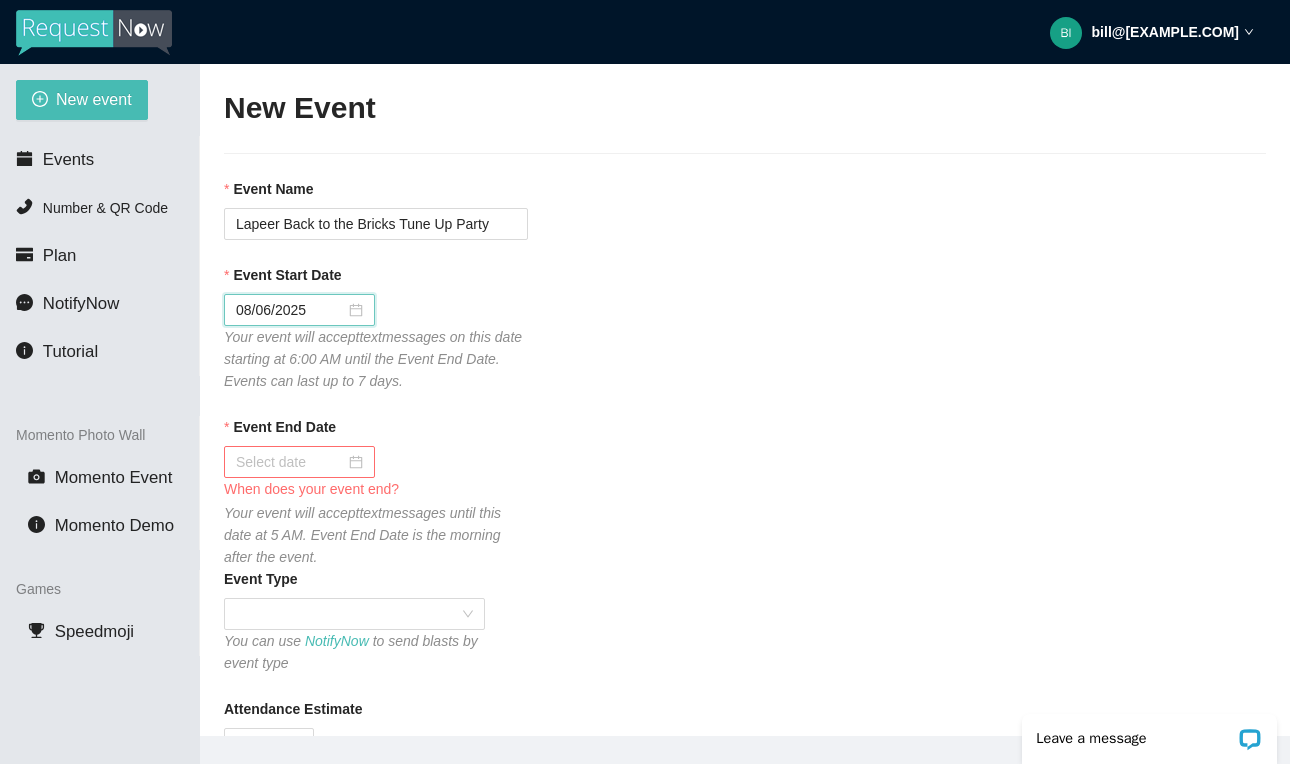 click at bounding box center [376, 462] 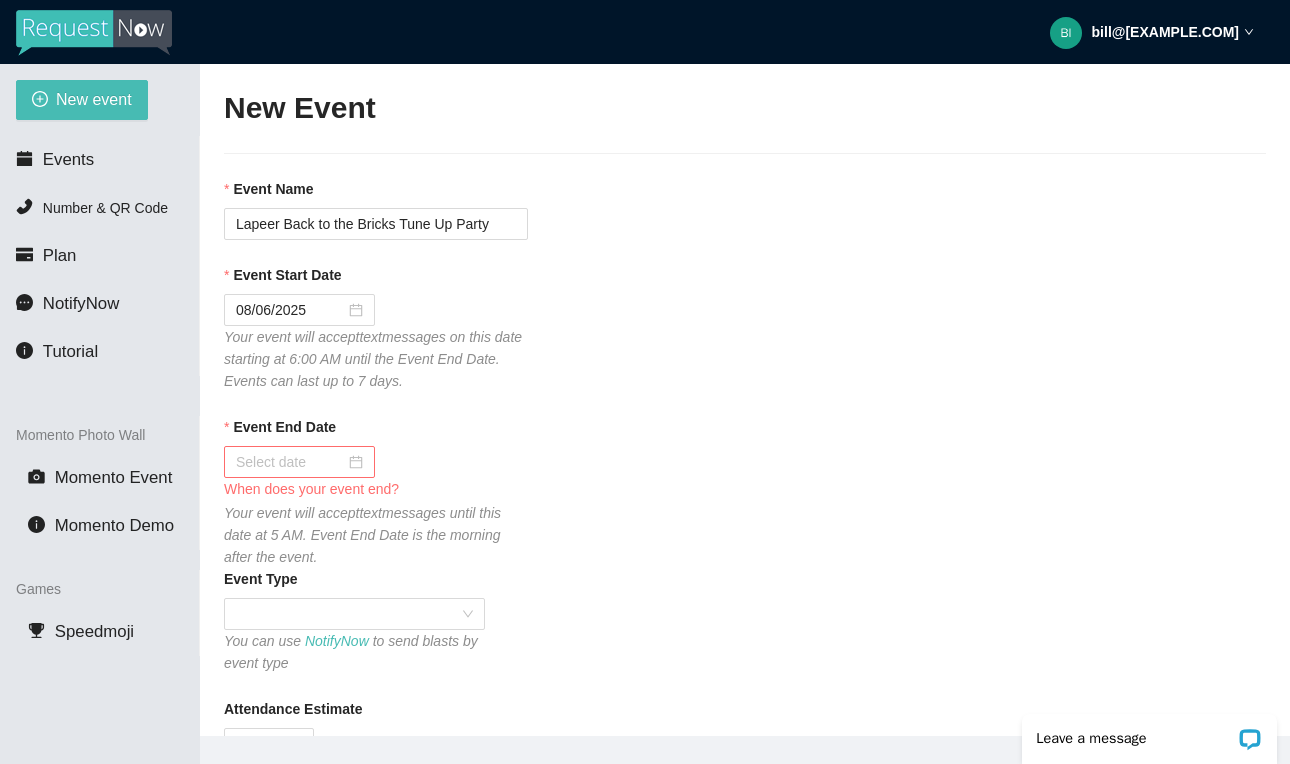 click at bounding box center [299, 462] 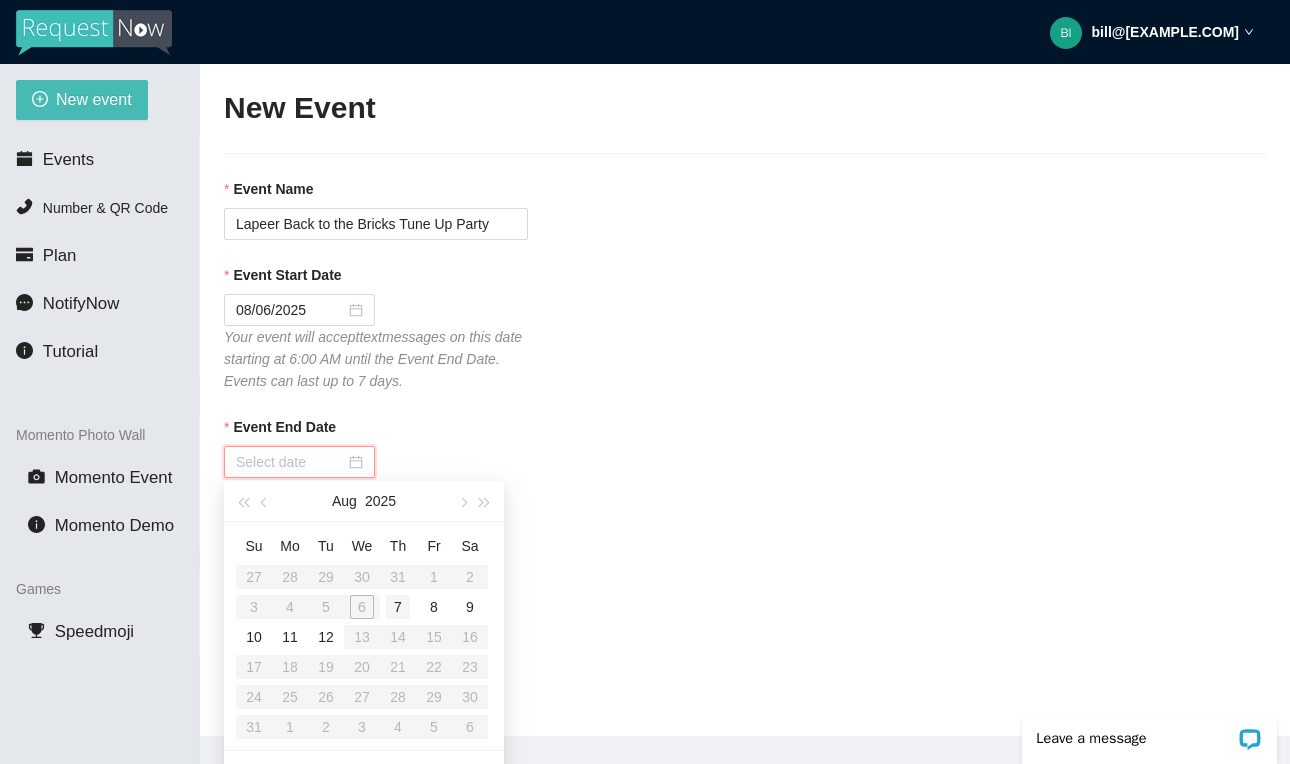 type on "08/07/2025" 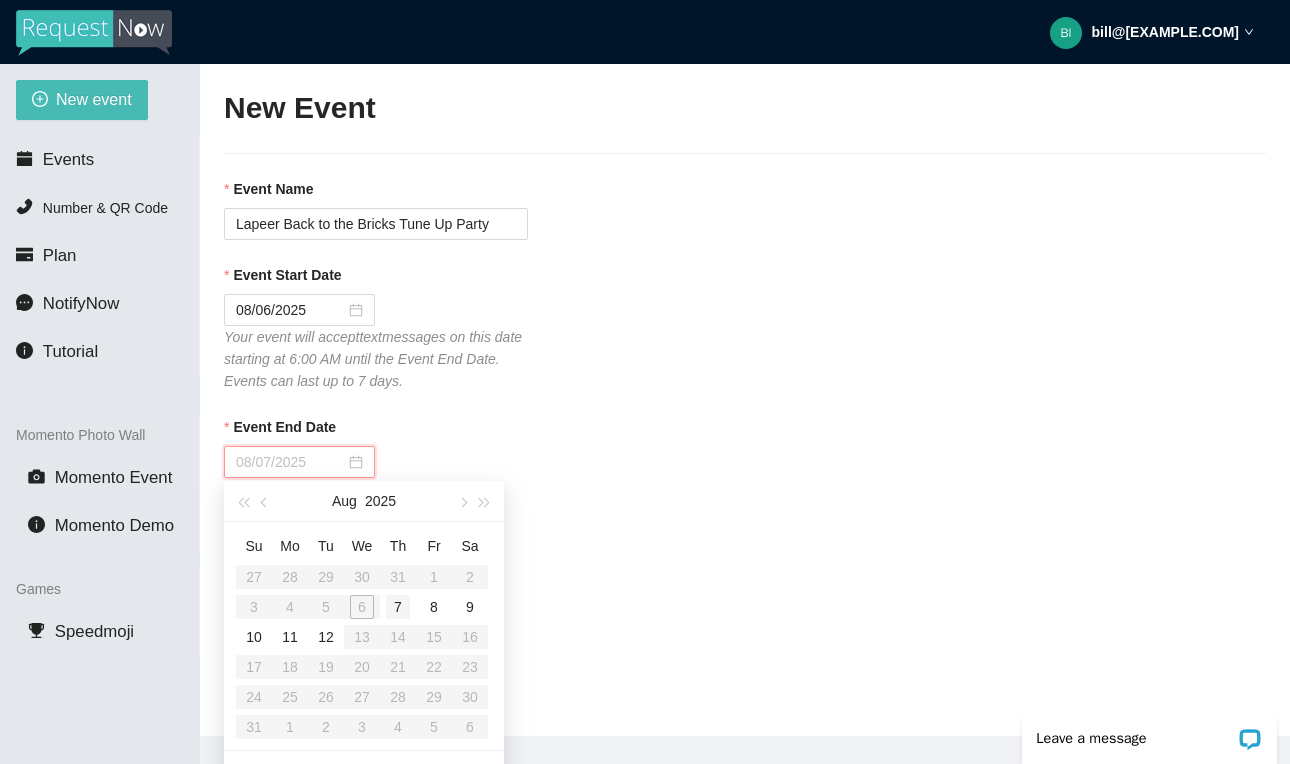 click on "7" at bounding box center (398, 607) 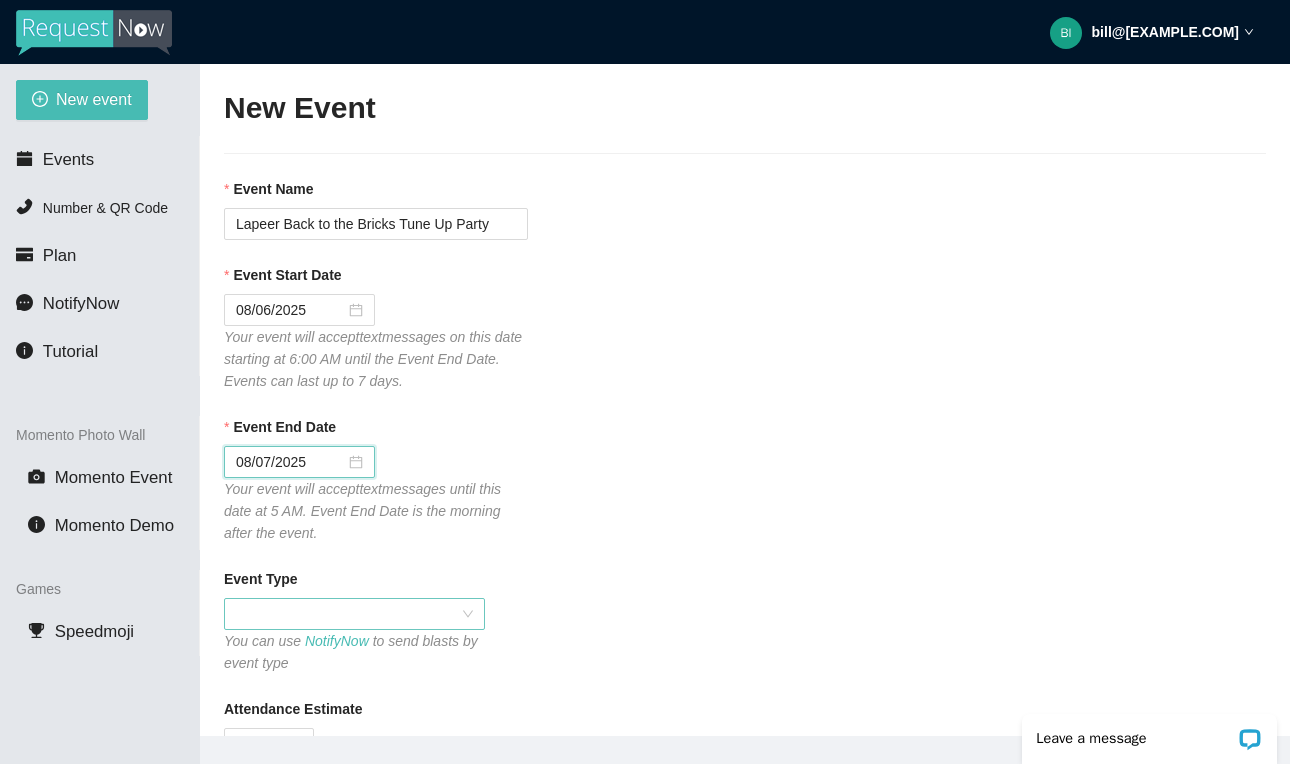 click at bounding box center (354, 614) 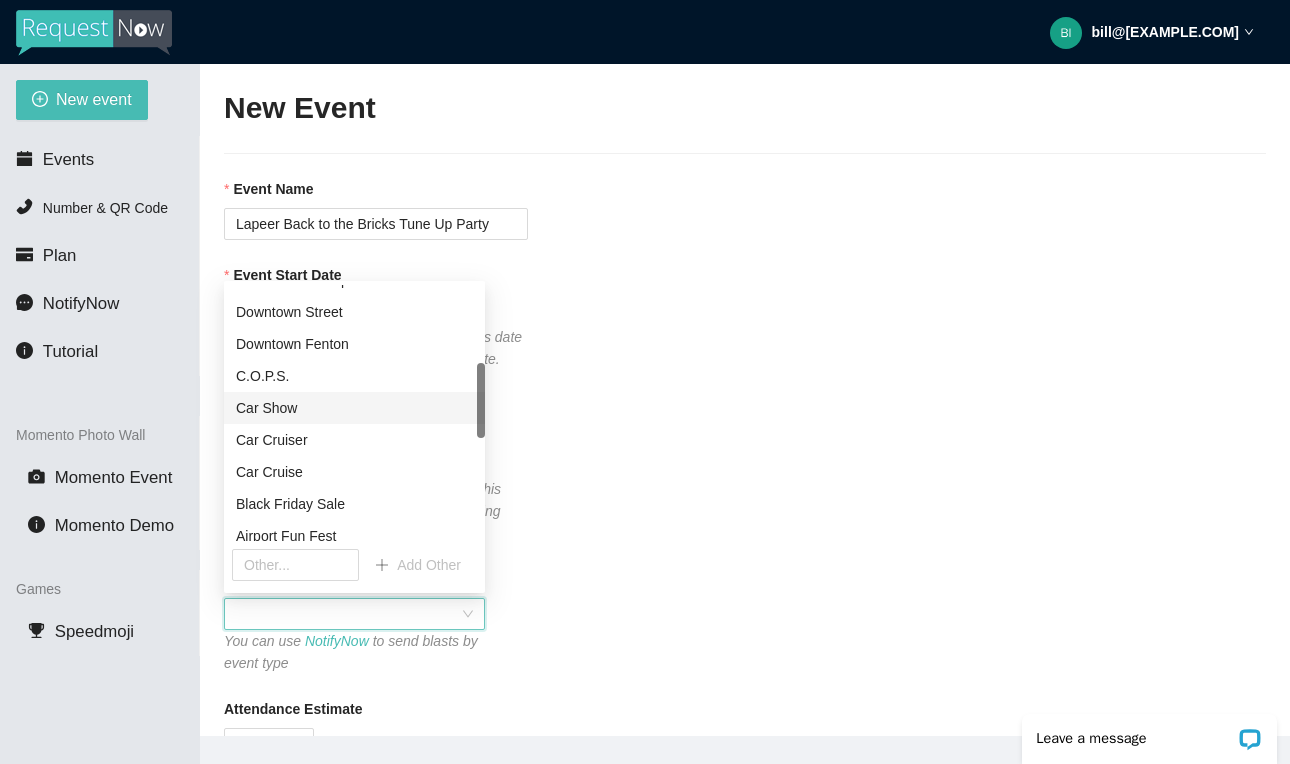 scroll, scrollTop: 279, scrollLeft: 0, axis: vertical 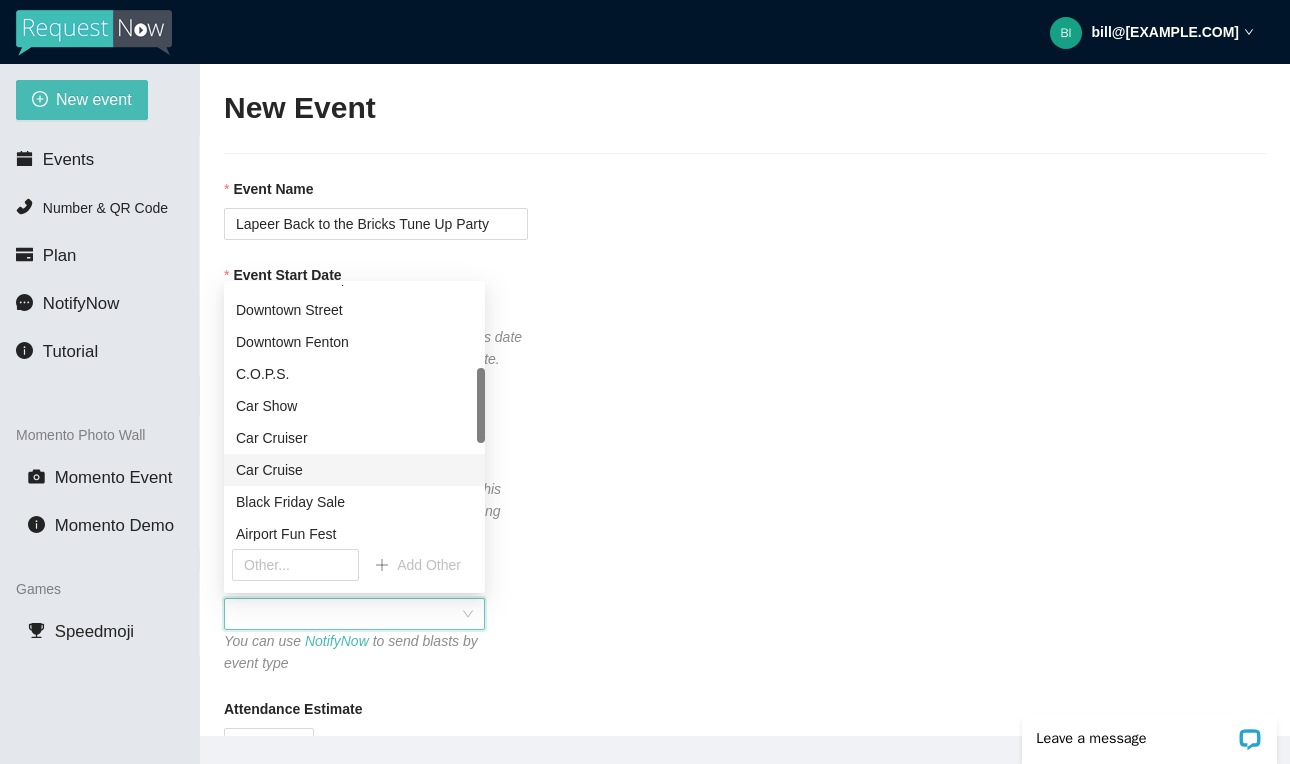 click on "Car Cruise" at bounding box center [354, 470] 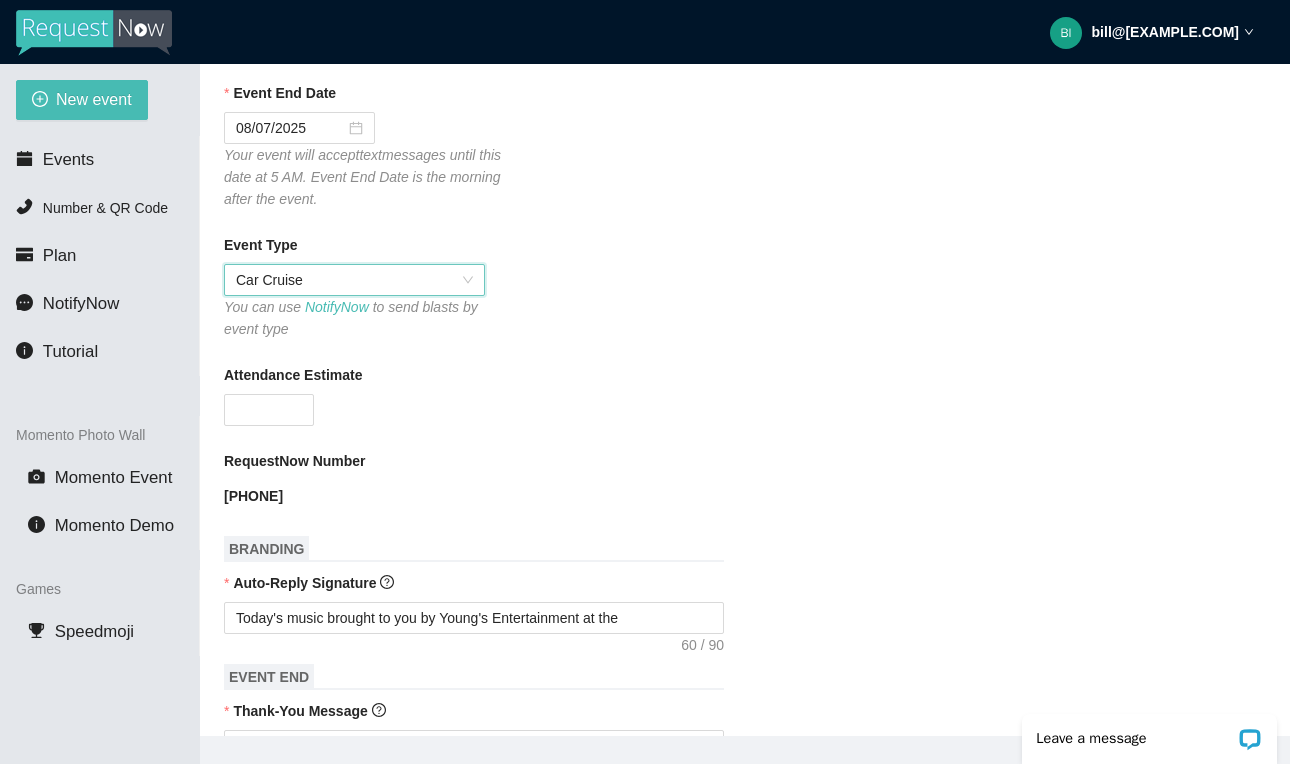 scroll, scrollTop: 355, scrollLeft: 0, axis: vertical 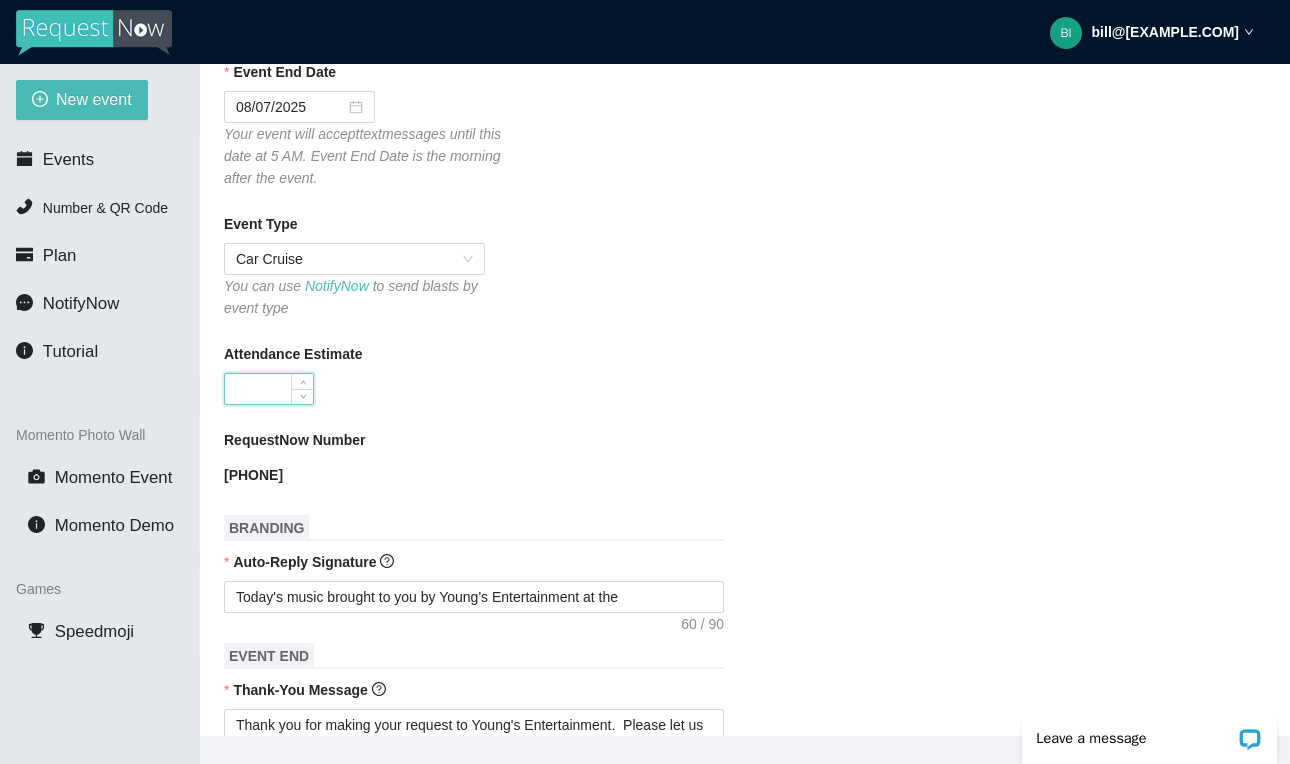 click on "Attendance Estimate" at bounding box center [269, 389] 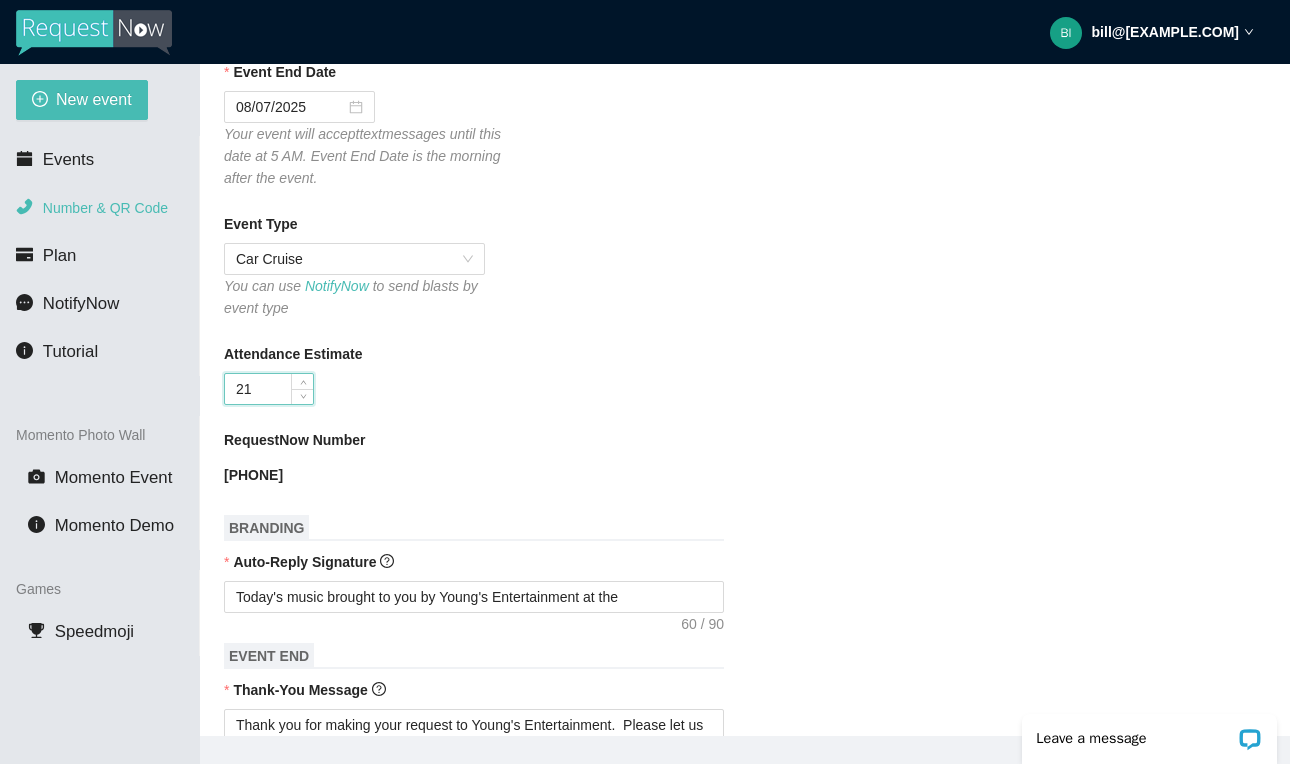 type on "2" 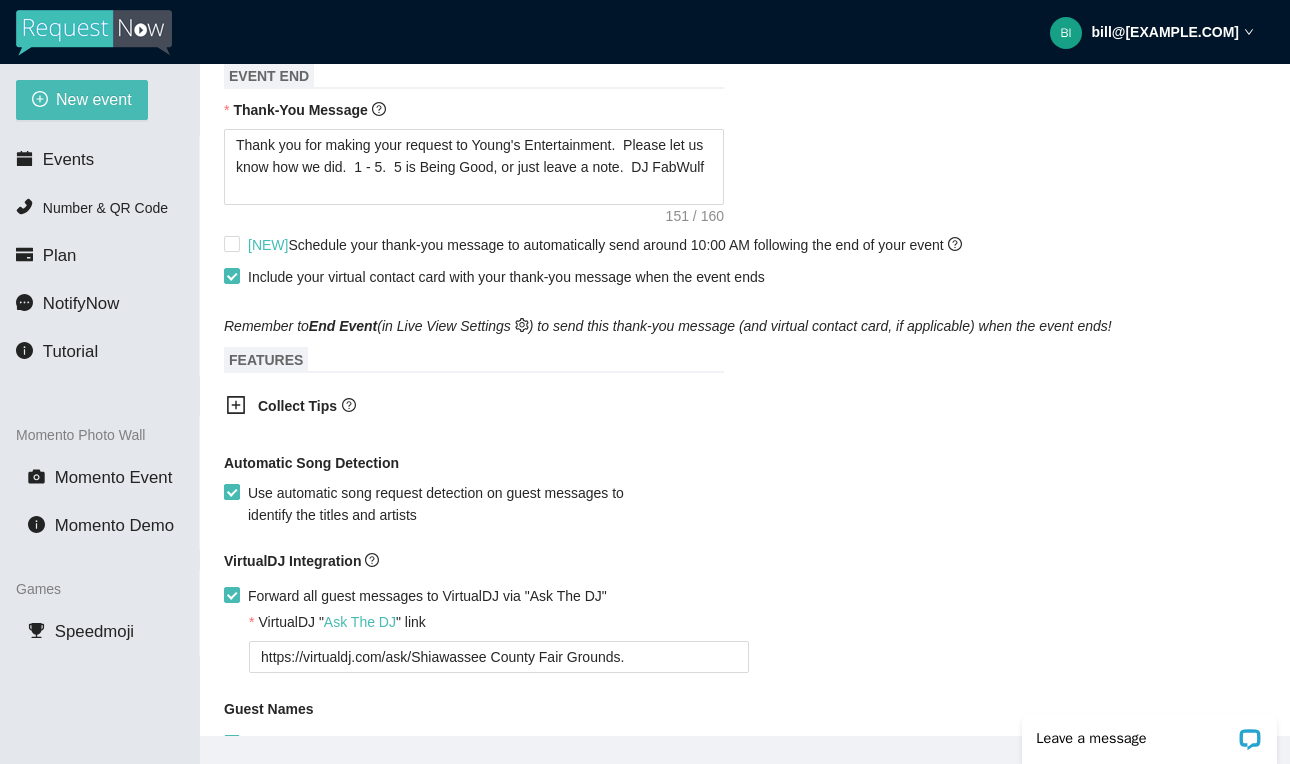scroll, scrollTop: 940, scrollLeft: 0, axis: vertical 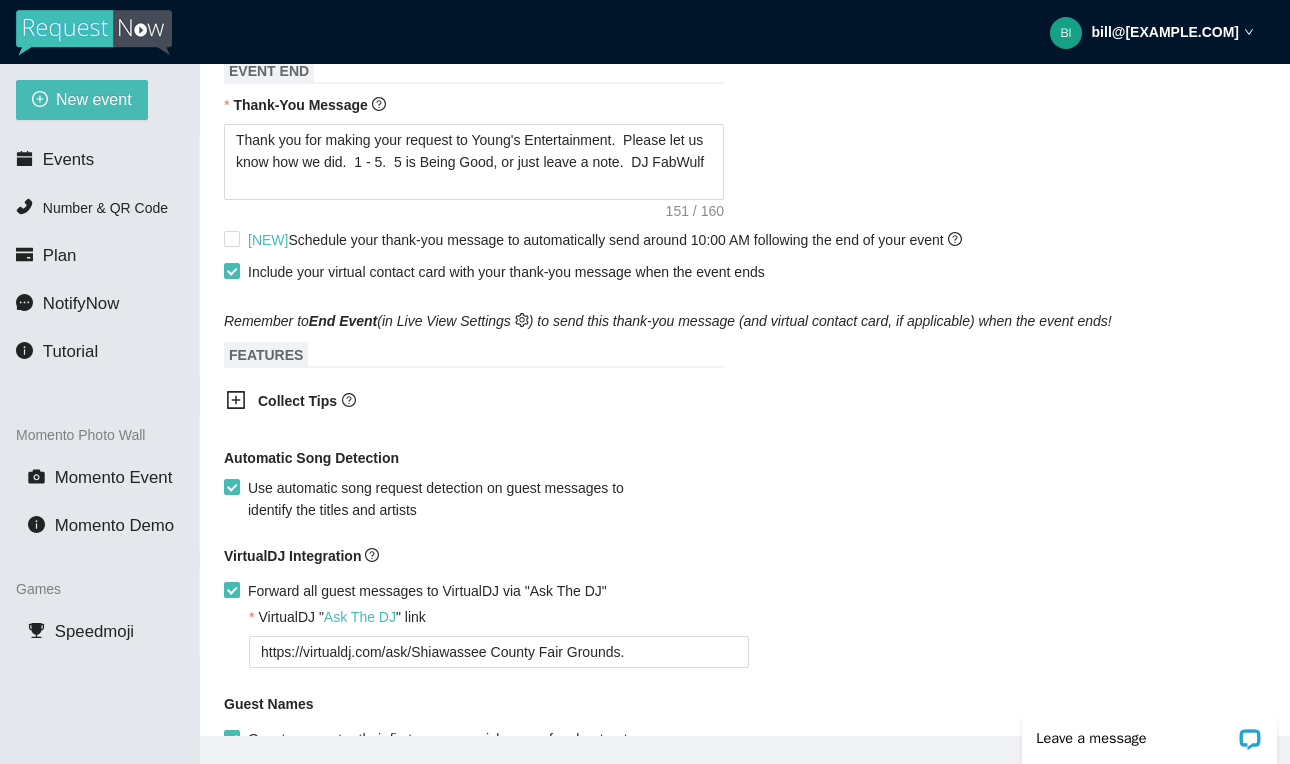 type on "1000" 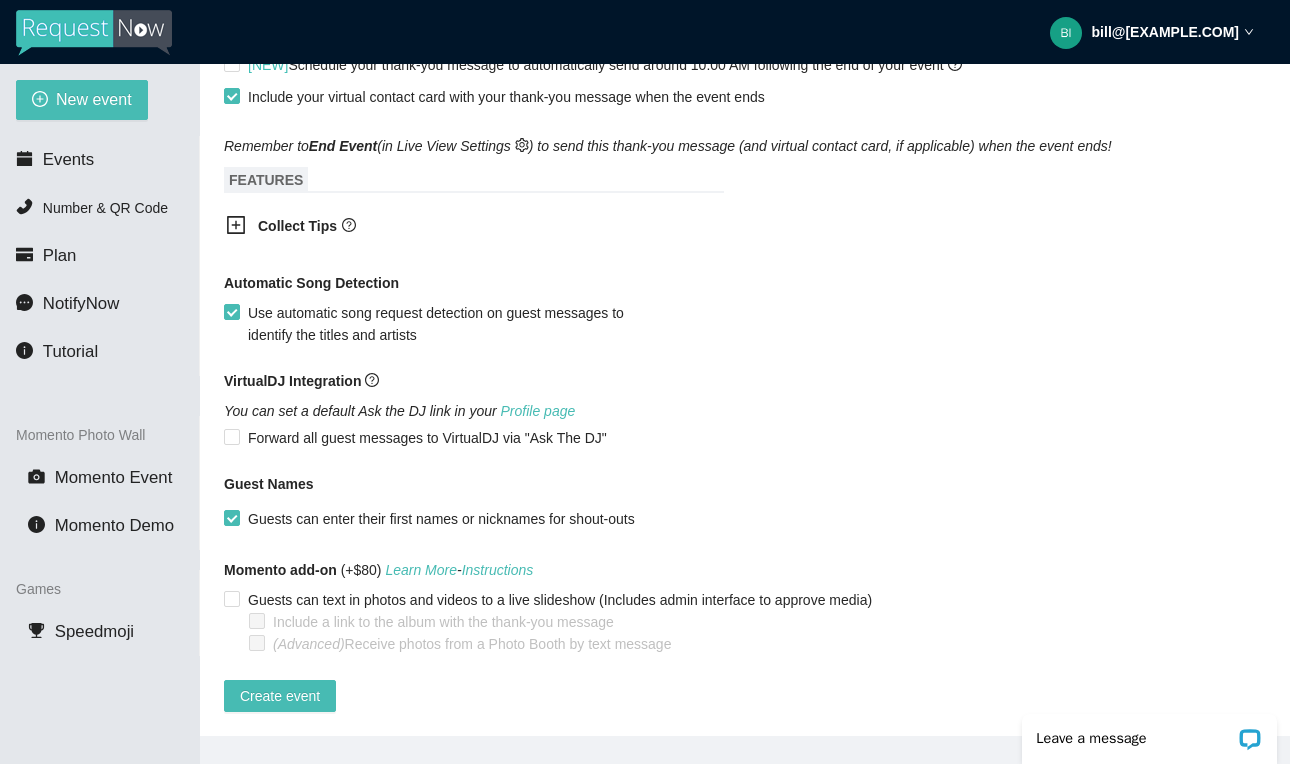 scroll, scrollTop: 1129, scrollLeft: 0, axis: vertical 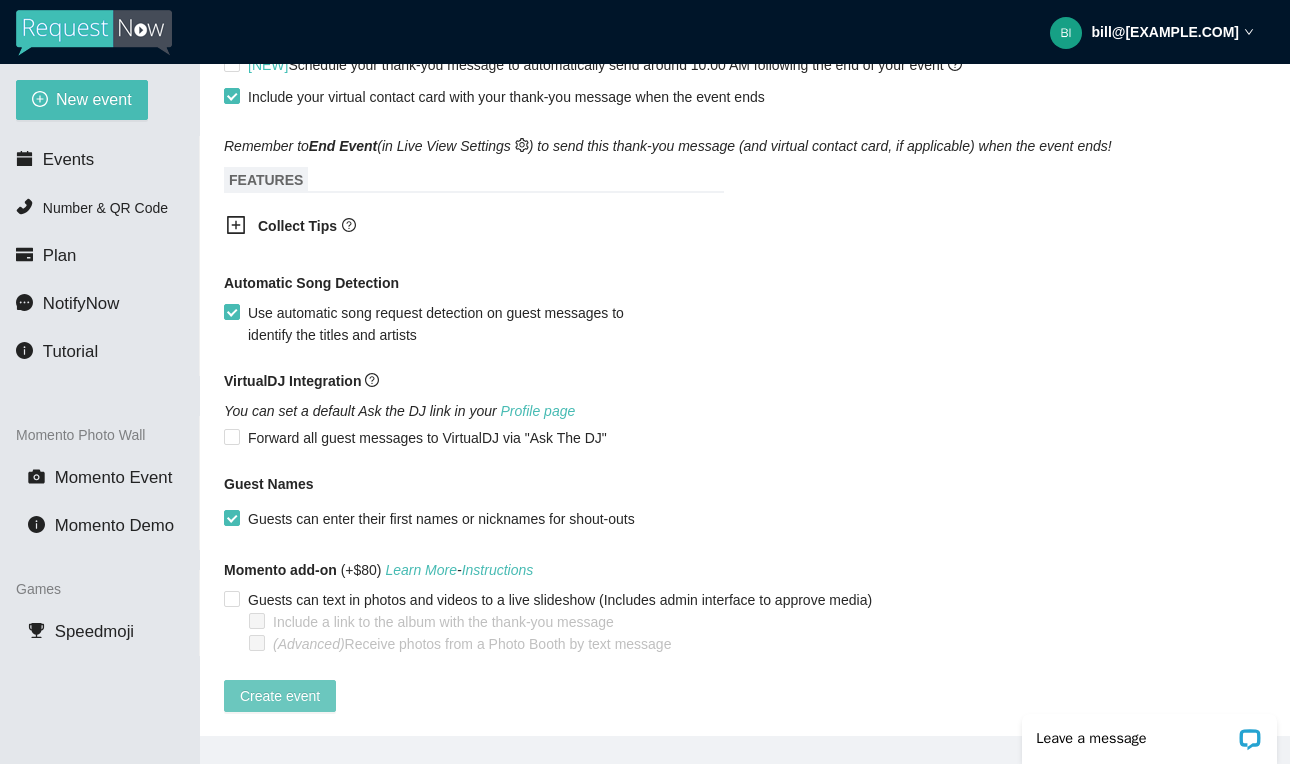 click on "Create event" at bounding box center [280, 696] 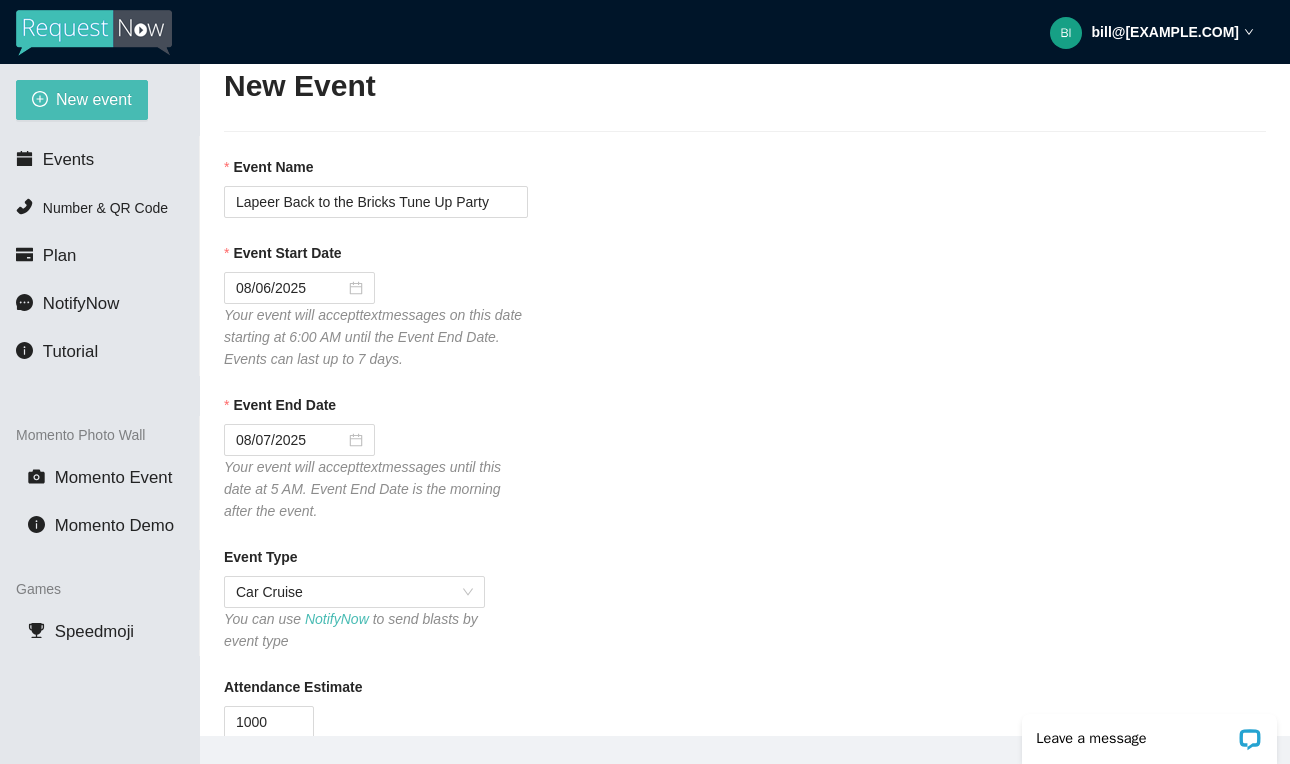 scroll, scrollTop: -3, scrollLeft: 0, axis: vertical 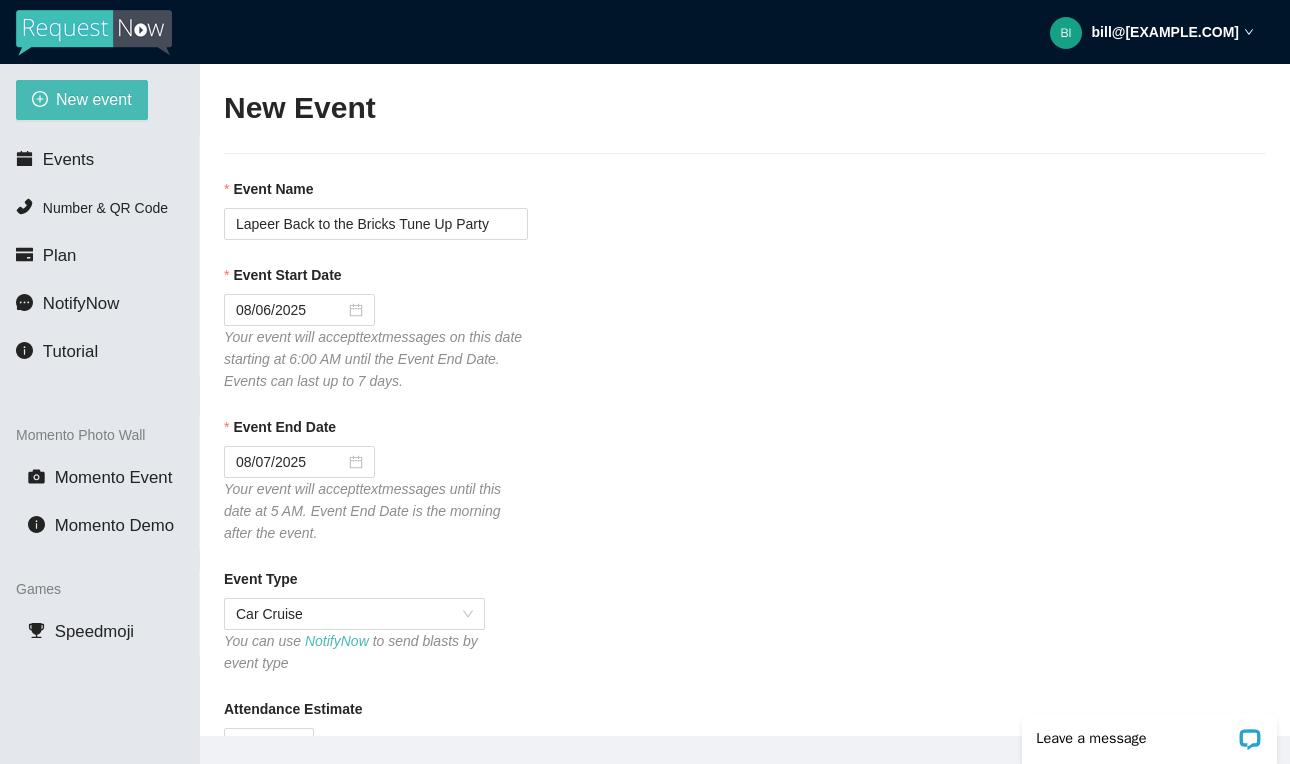 click on "bill@[EXAMPLE.COM]" at bounding box center [1165, 32] 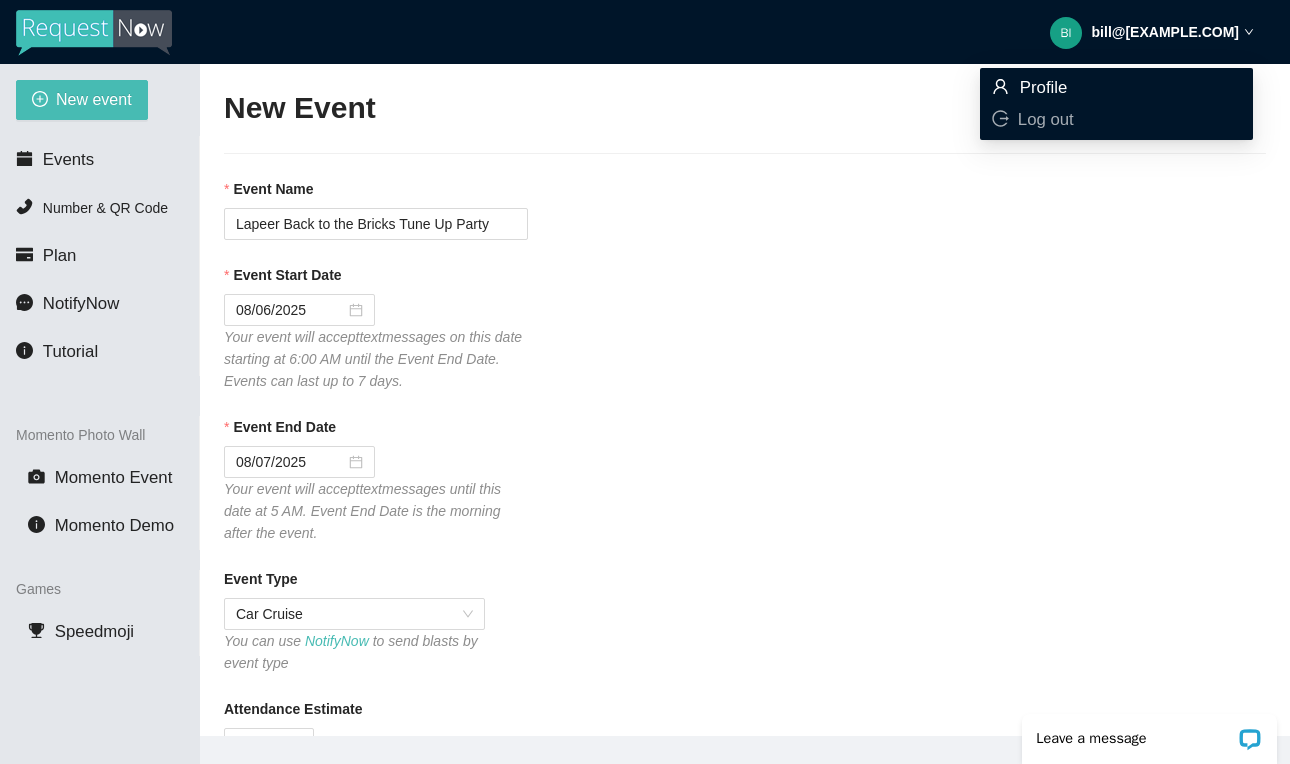 click on "Profile" at bounding box center [1044, 87] 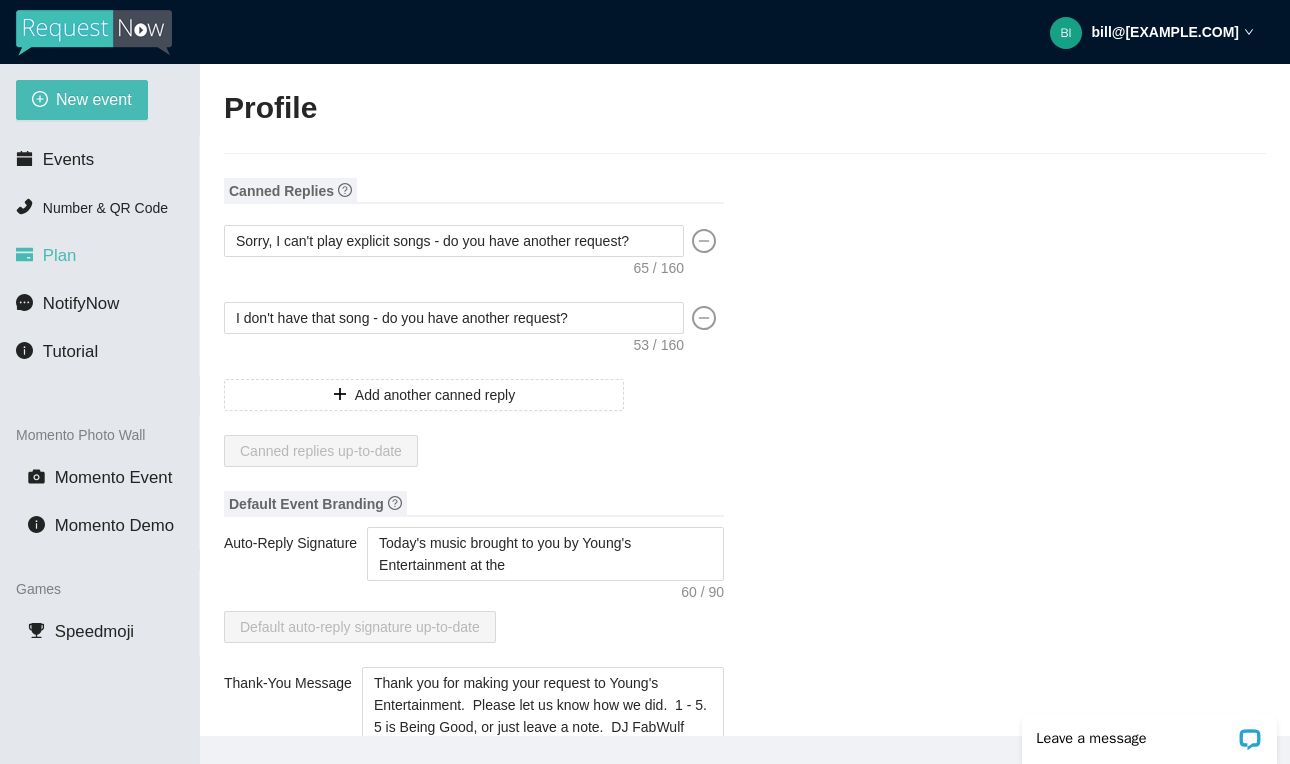 scroll, scrollTop: 0, scrollLeft: 0, axis: both 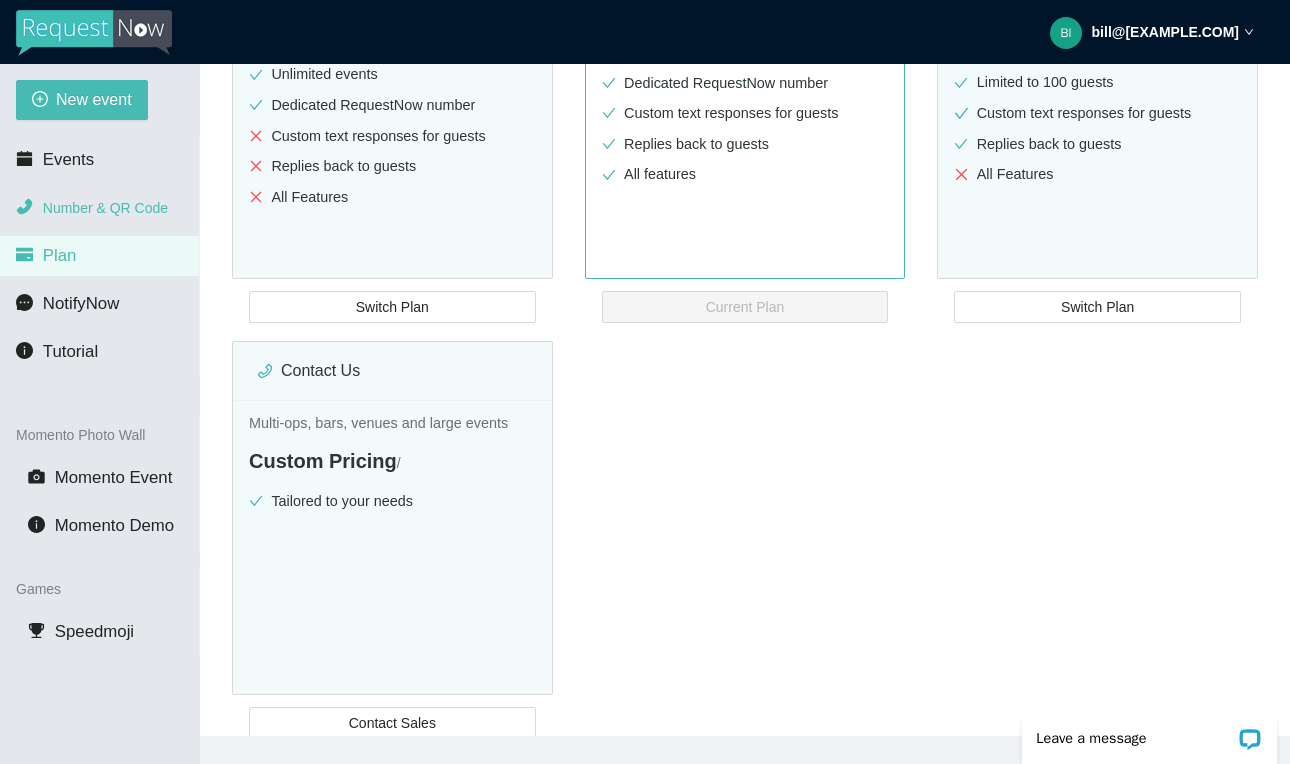 click on "Number & QR Code" at bounding box center (105, 208) 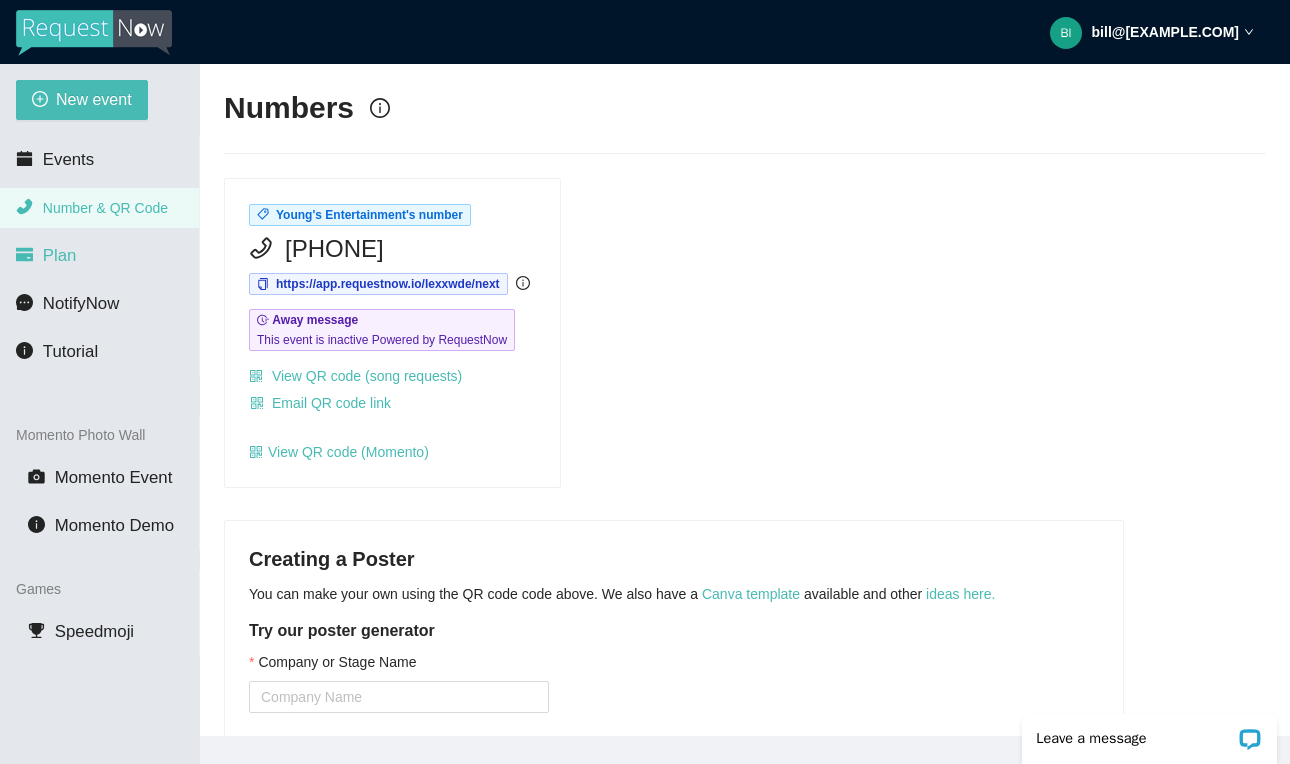 scroll, scrollTop: 0, scrollLeft: 0, axis: both 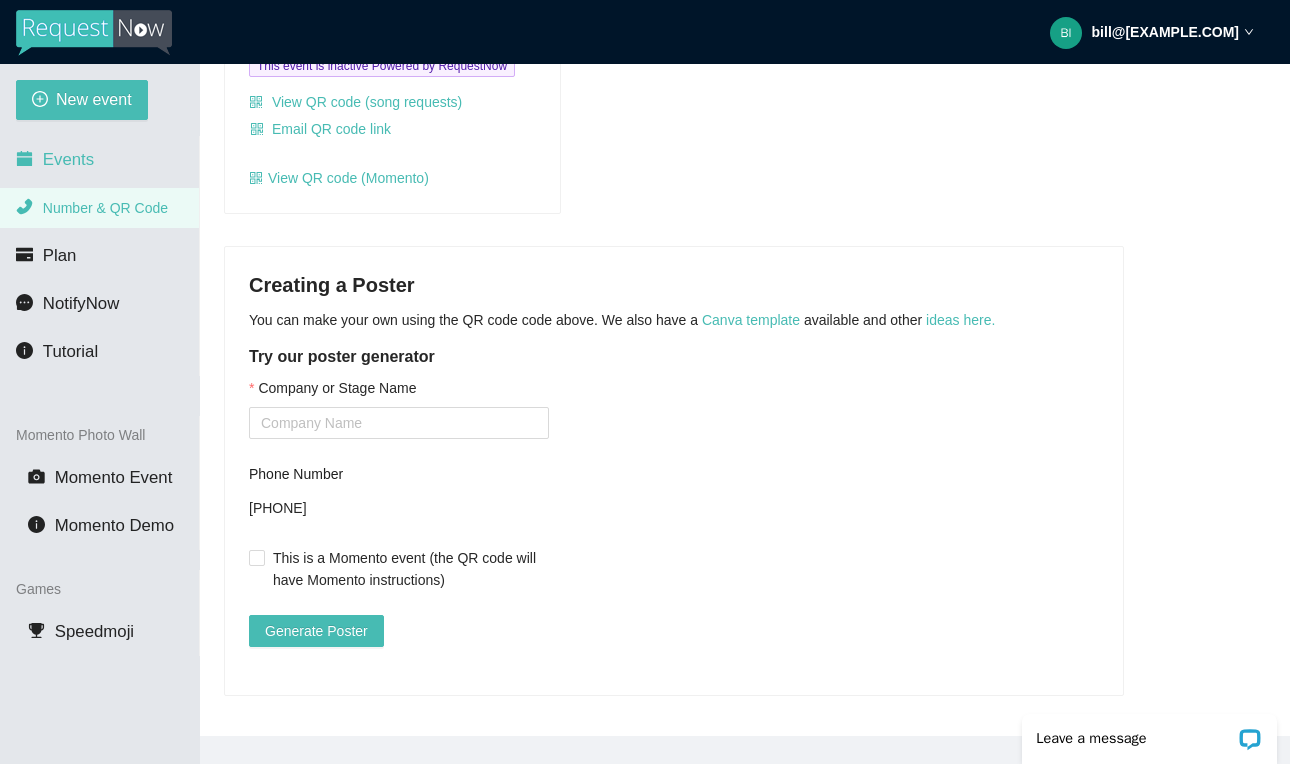 click on "Events" at bounding box center (68, 159) 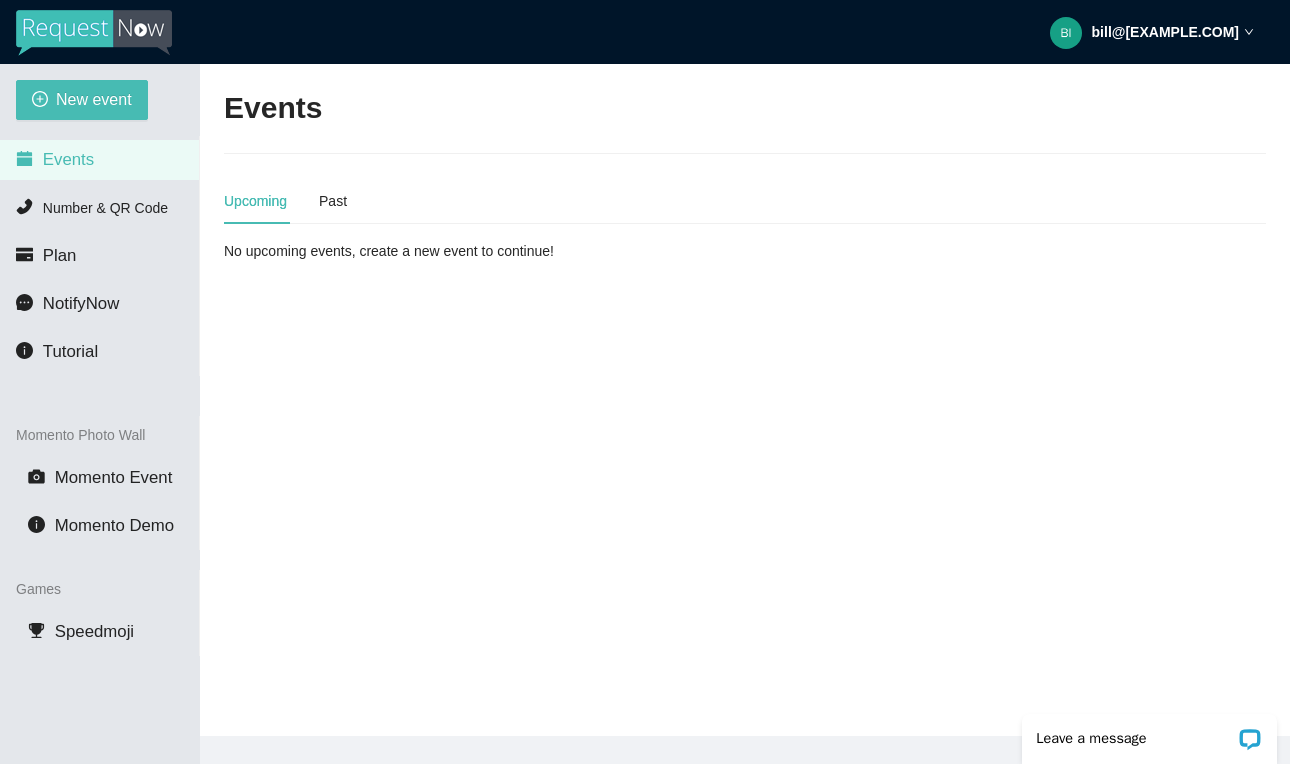 scroll, scrollTop: 0, scrollLeft: 0, axis: both 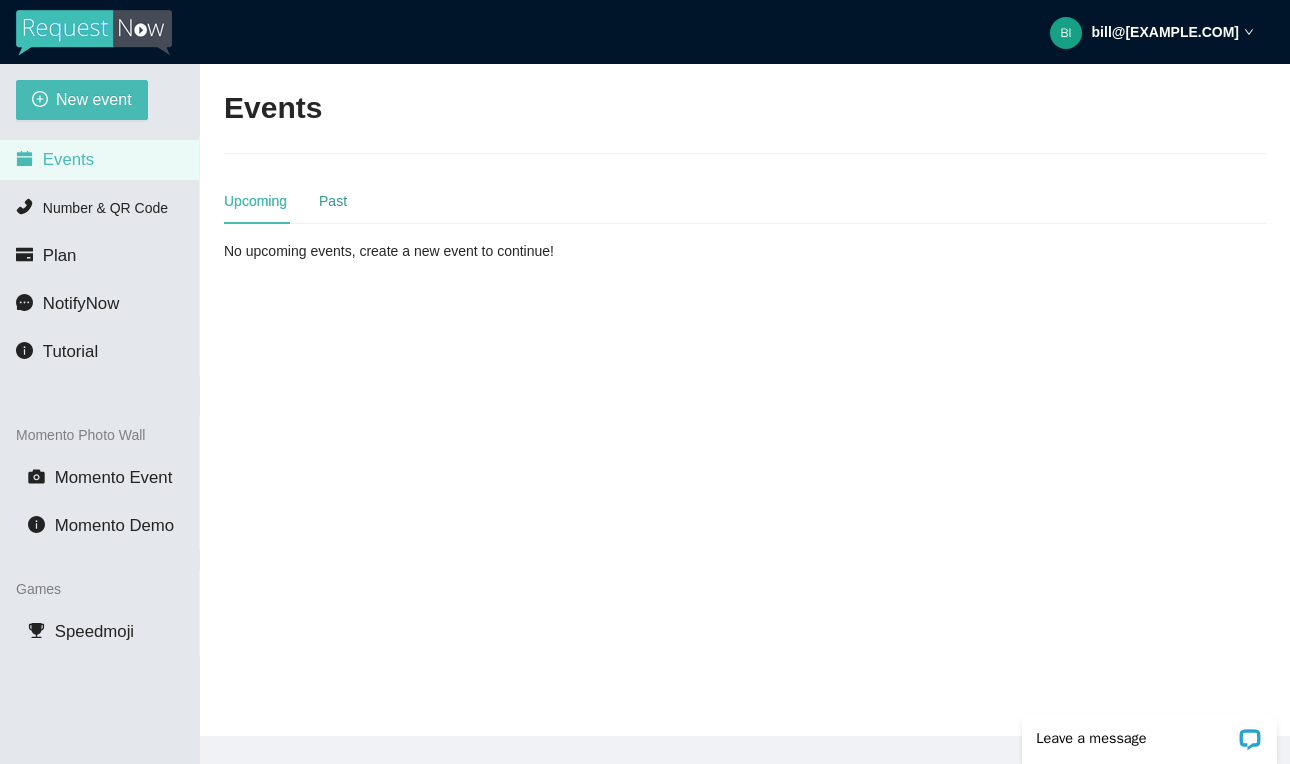 click on "Past" at bounding box center (333, 201) 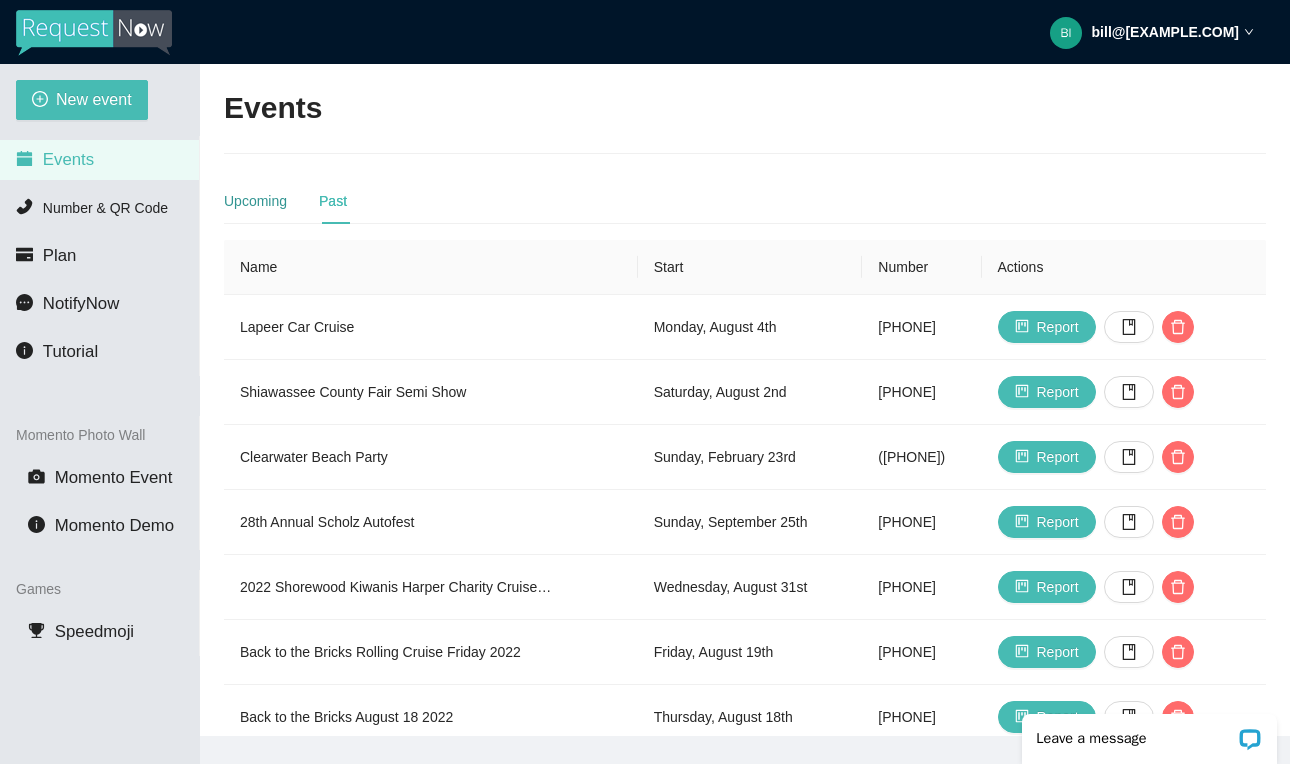 click on "Upcoming" at bounding box center [255, 201] 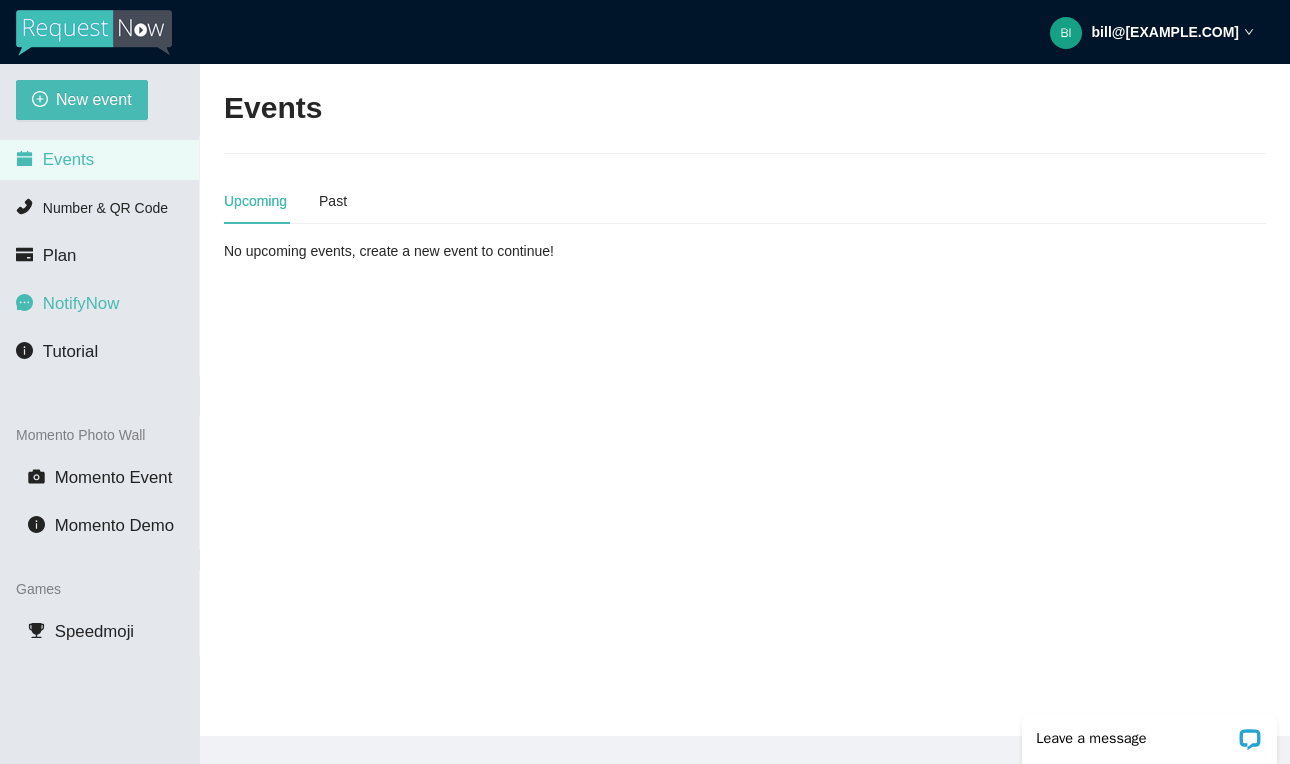 click on "NotifyNow" at bounding box center [81, 303] 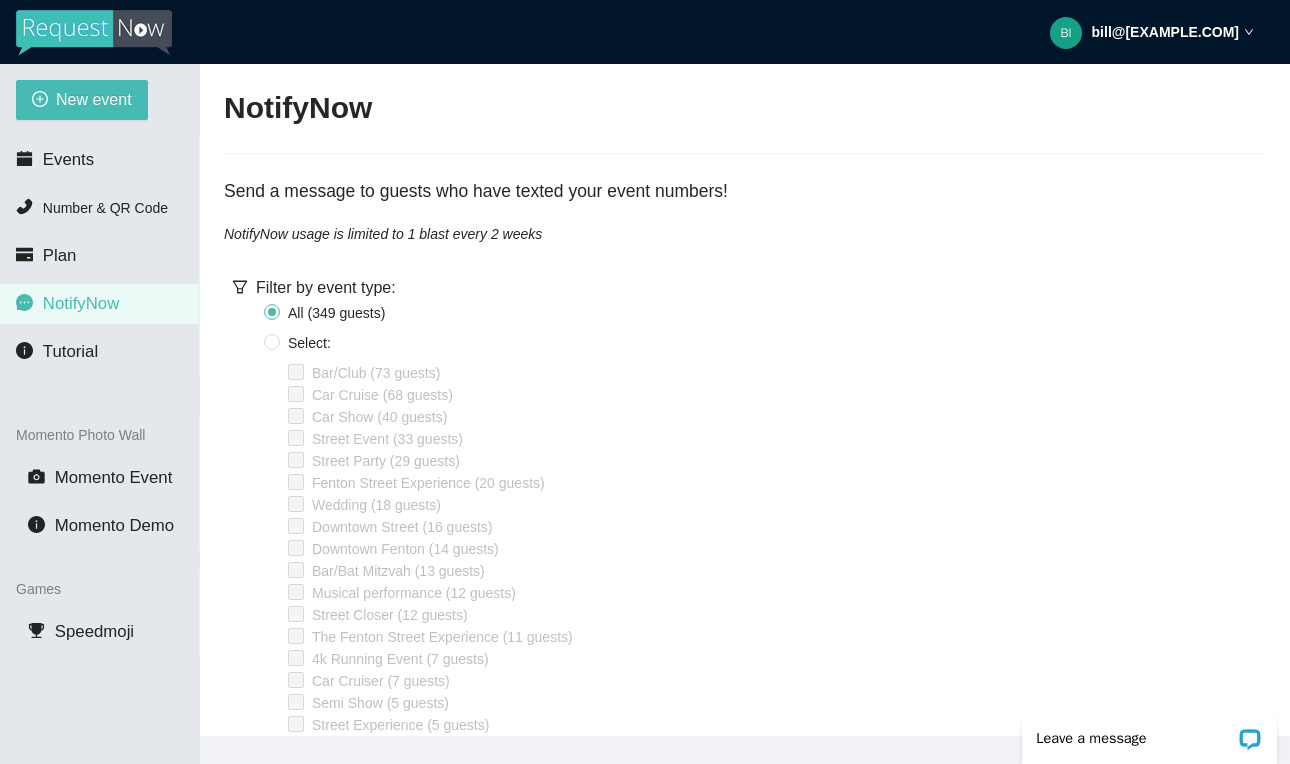 scroll, scrollTop: 0, scrollLeft: 0, axis: both 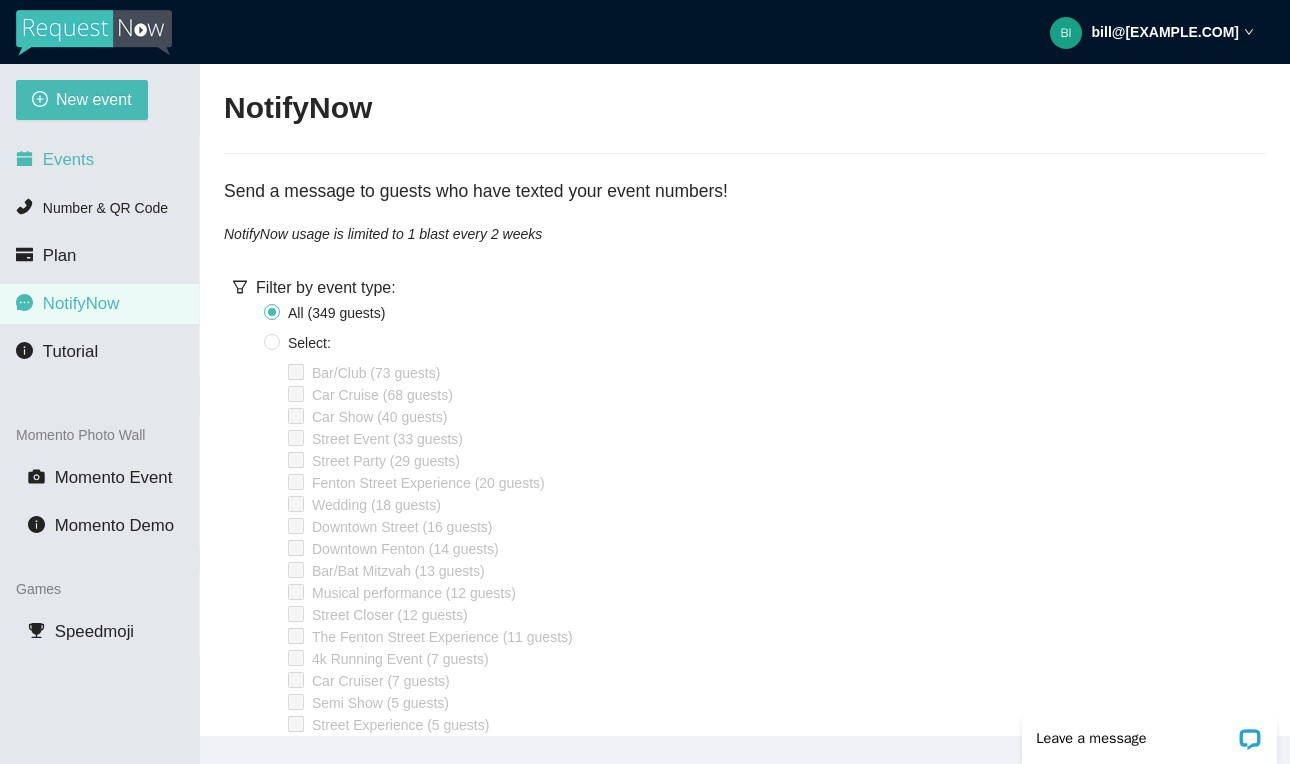 click on "Events" at bounding box center (99, 160) 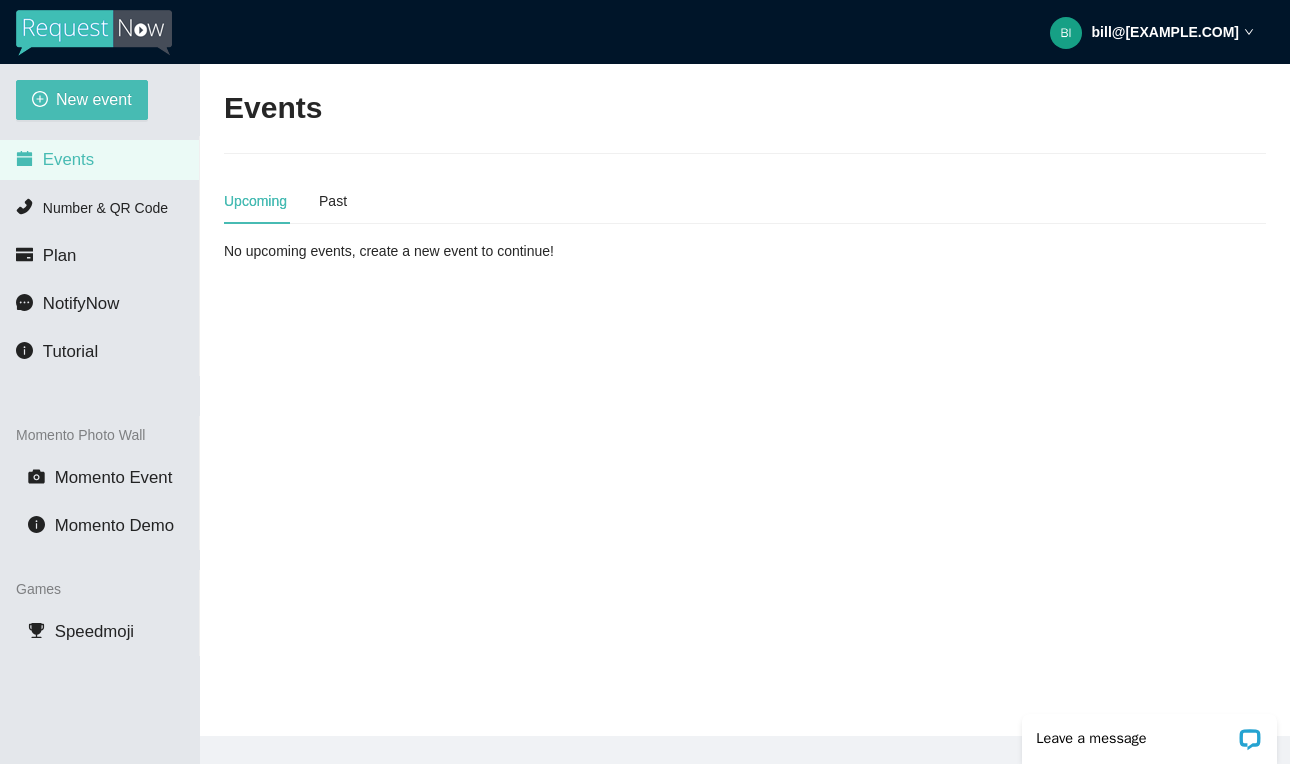 scroll, scrollTop: 0, scrollLeft: 0, axis: both 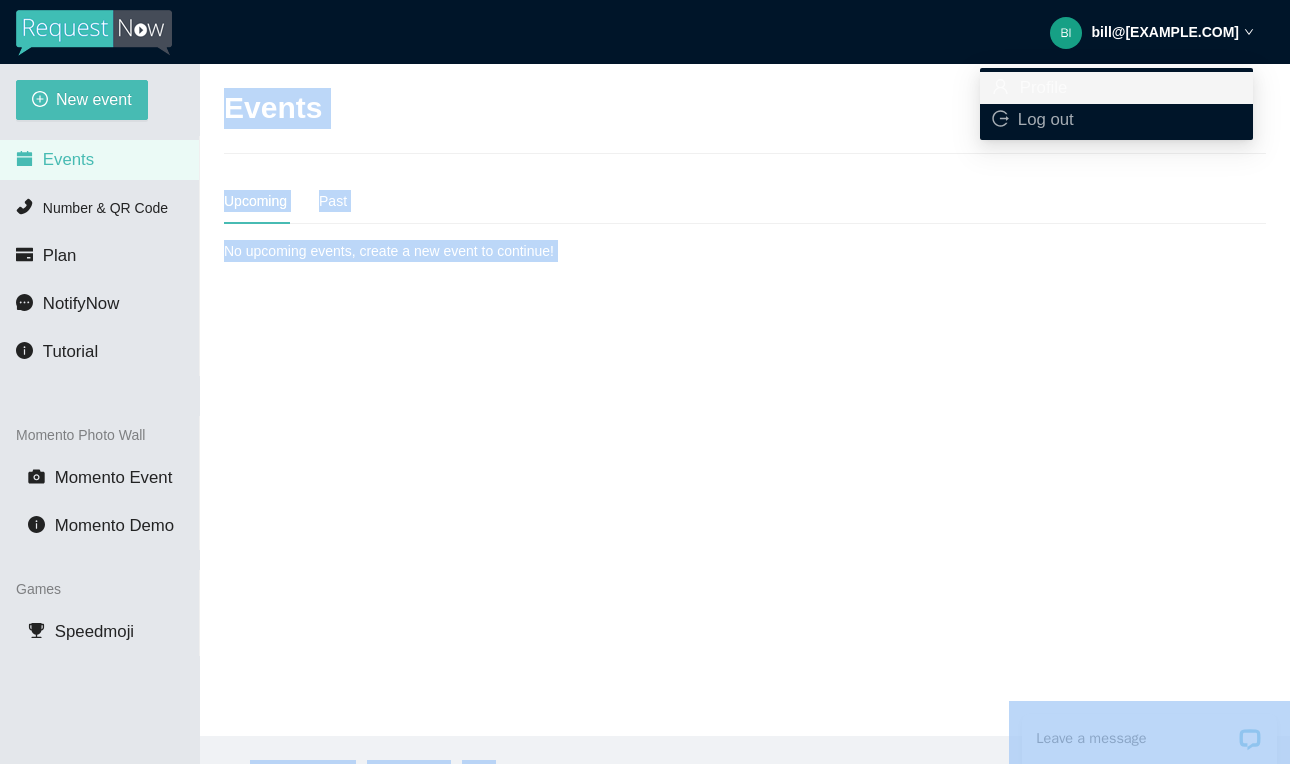 drag, startPoint x: 957, startPoint y: 73, endPoint x: 543, endPoint y: 73, distance: 414 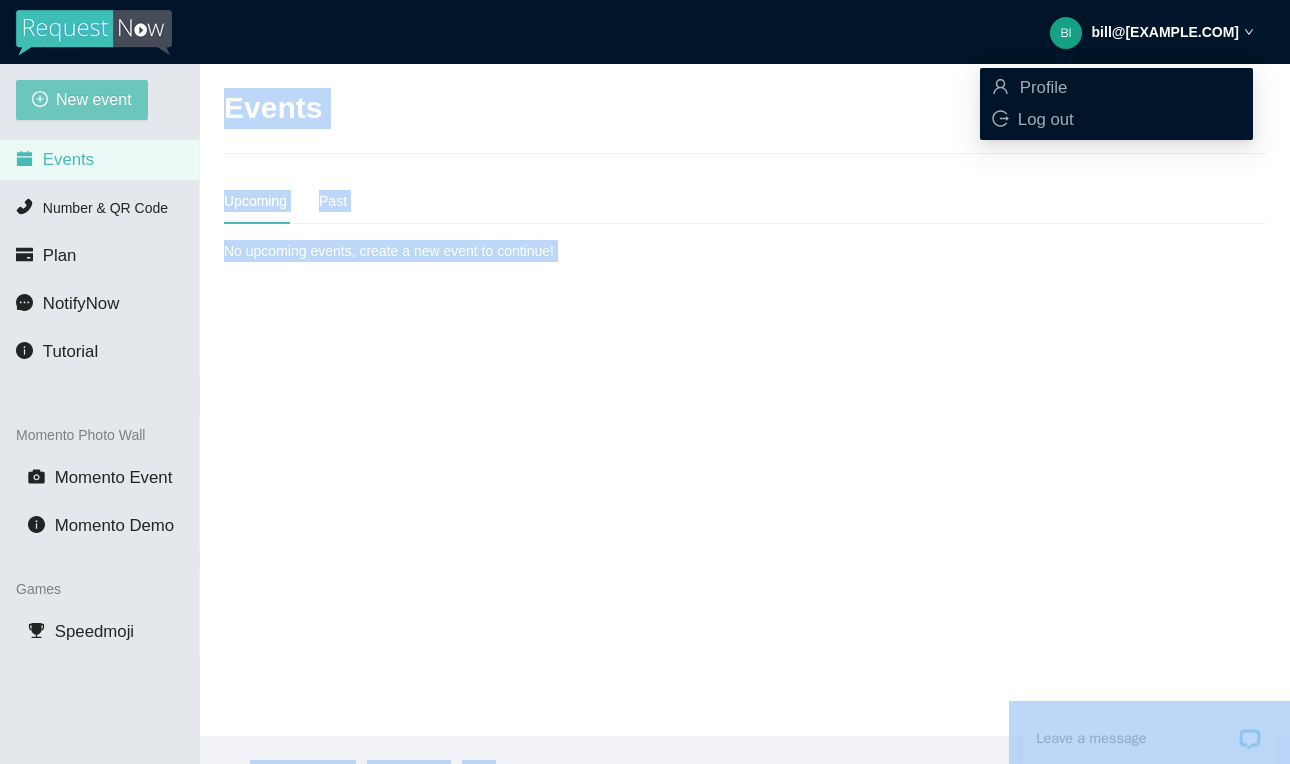click on "New event" at bounding box center [94, 99] 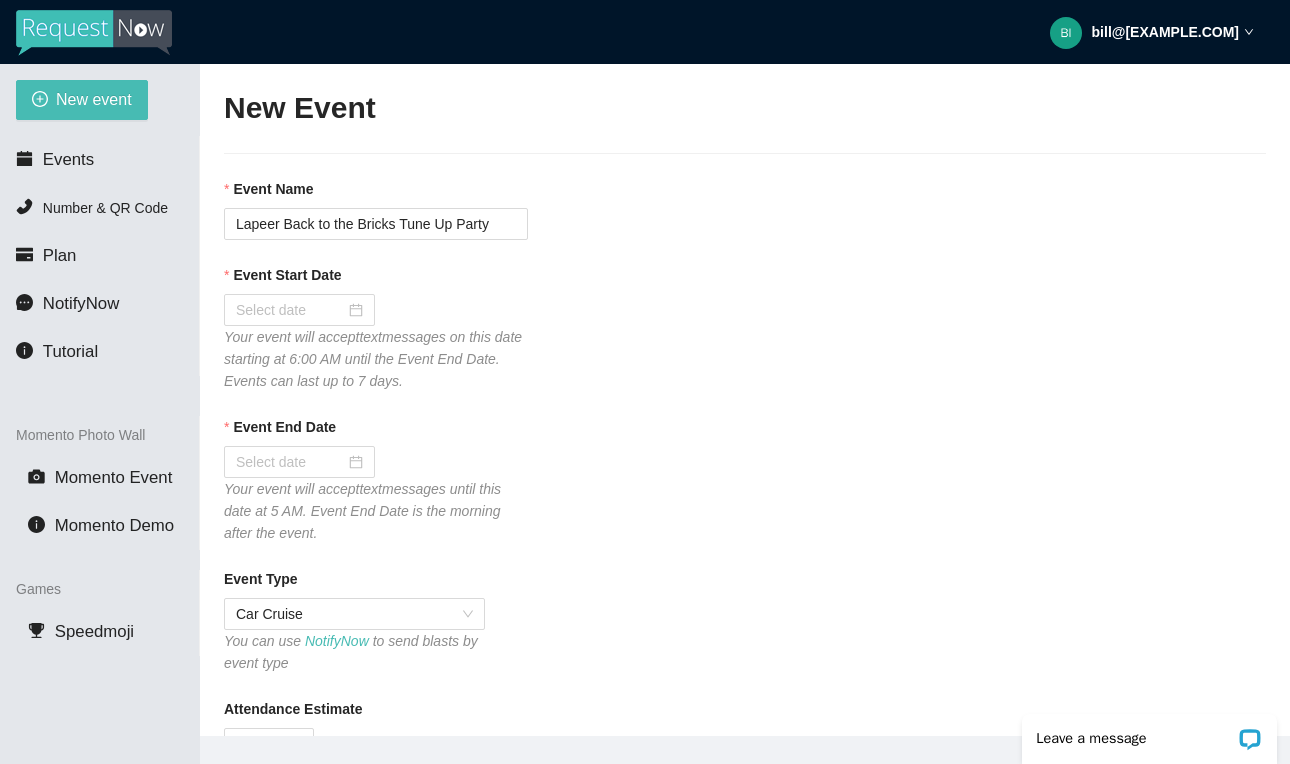 click on "New Event Event Name Lapeer Back to the Bricks Tune Up Party Event Start Date Your event will accept  text  messages on this date starting at 6:00 AM until the Event End Date. Events can last up to 7 days.   Event End Date Your event will accept  text  messages until this date at 5 AM. Event End Date is the morning after the event.   Event Type Car Cruise You can use   NotifyNow   to send blasts by event type Attendance Estimate 1000 RequestNow Number ([PHONE]) [BRANDING] Auto-Reply Signature   Today's music brought to you by Young's Entertainment at the EVENT END Thank-You Message   Thank you for making your request to Young's Entertainment.  Please let us know how we did.  1 - 5.  5 is Being Good, or just leave a note.  DJ FabWulf [NEW]  Schedule your thank-you message to automatically send around 10:00 AM following the end of your event   Include your virtual contact card with your thank-you message when the event ends Remember to  End Event  (in Live View Settings   FEATURES Collect Tips   VirtualDJ "" at bounding box center (745, 980) 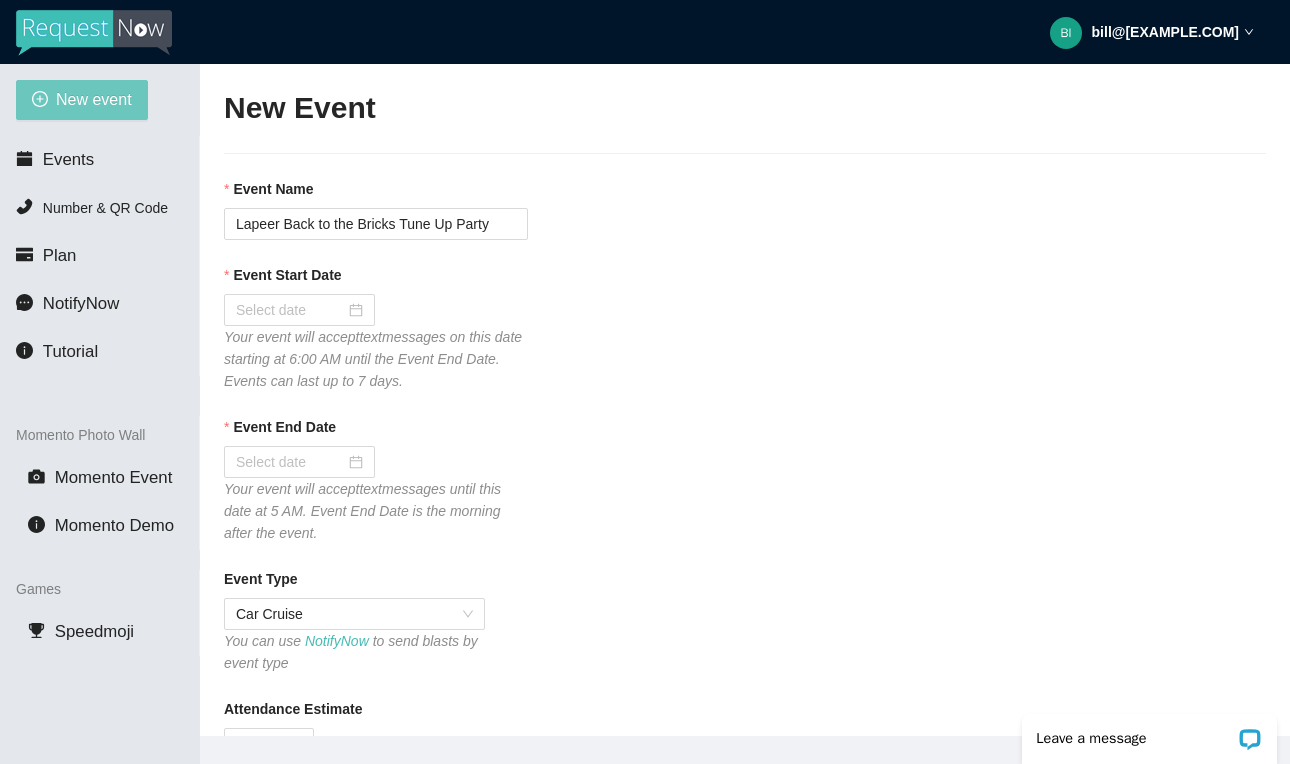 click on "New event" at bounding box center (94, 99) 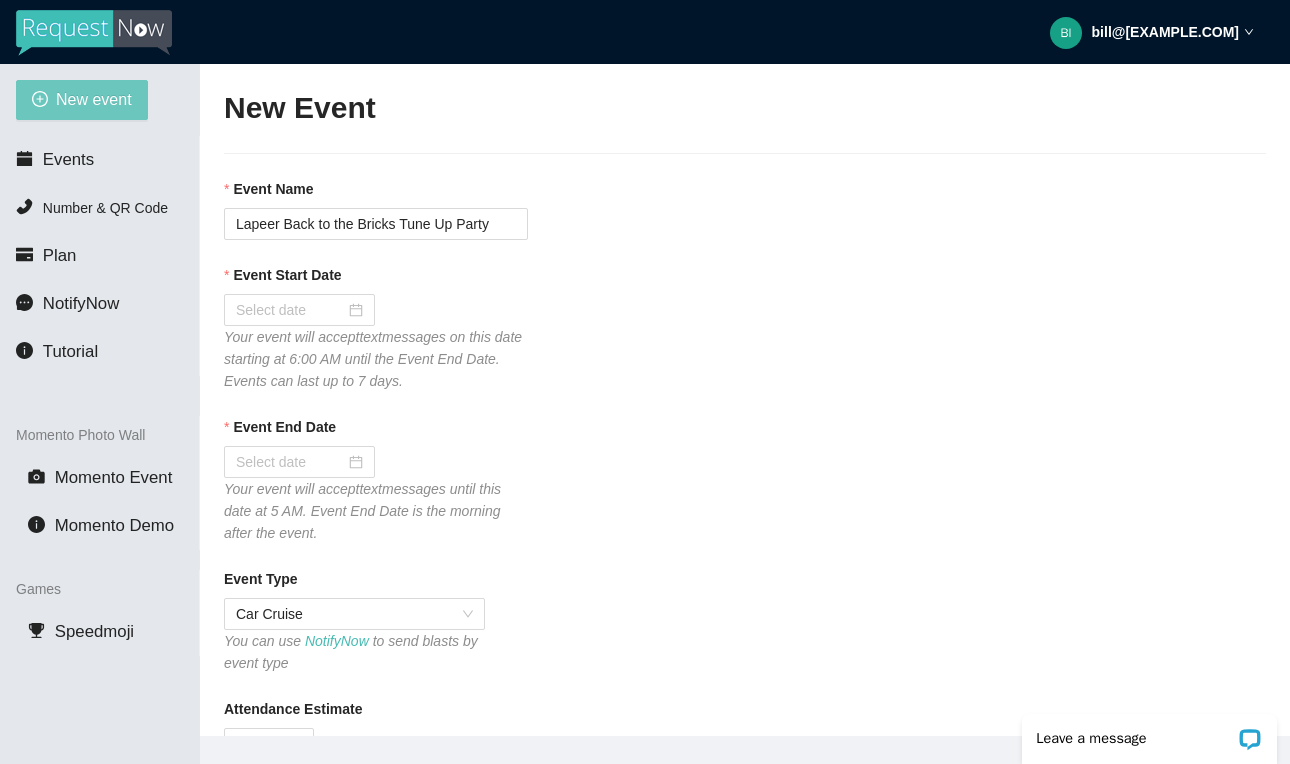 scroll, scrollTop: 0, scrollLeft: 0, axis: both 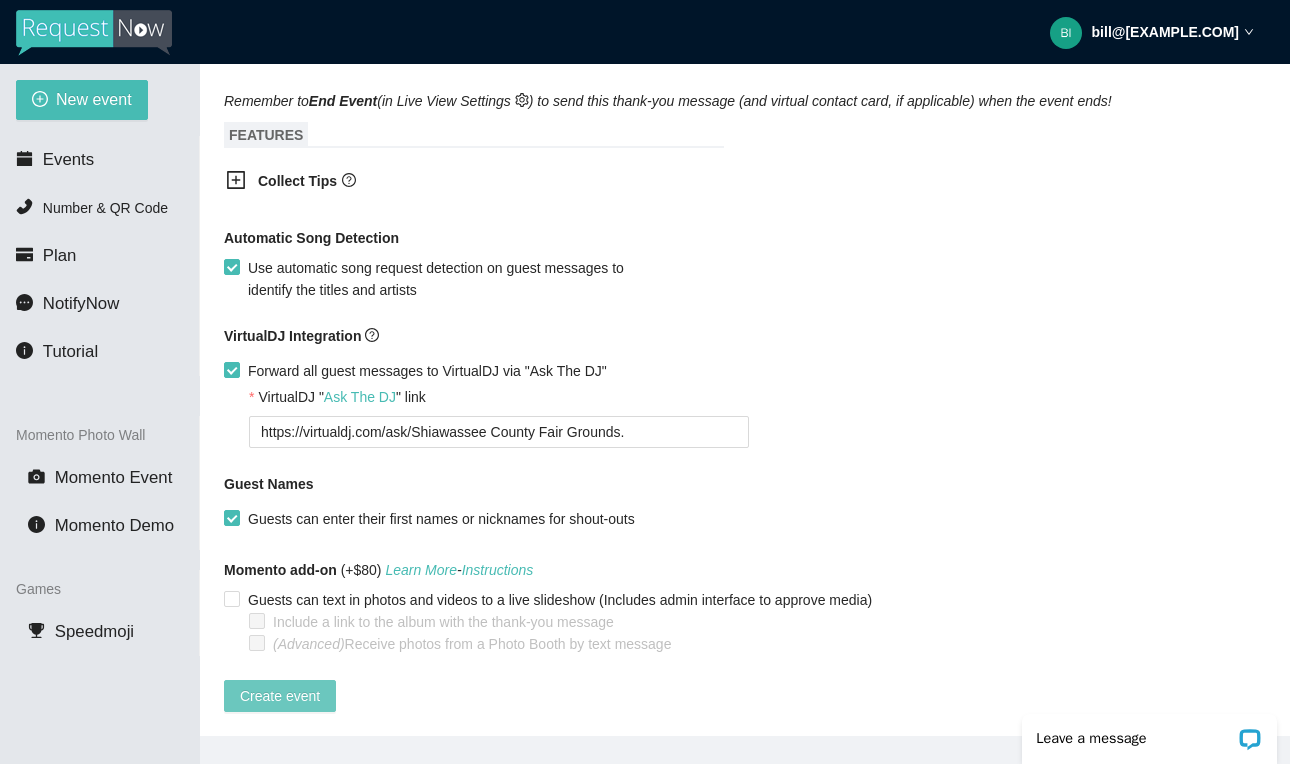 click on "Create event" at bounding box center [280, 696] 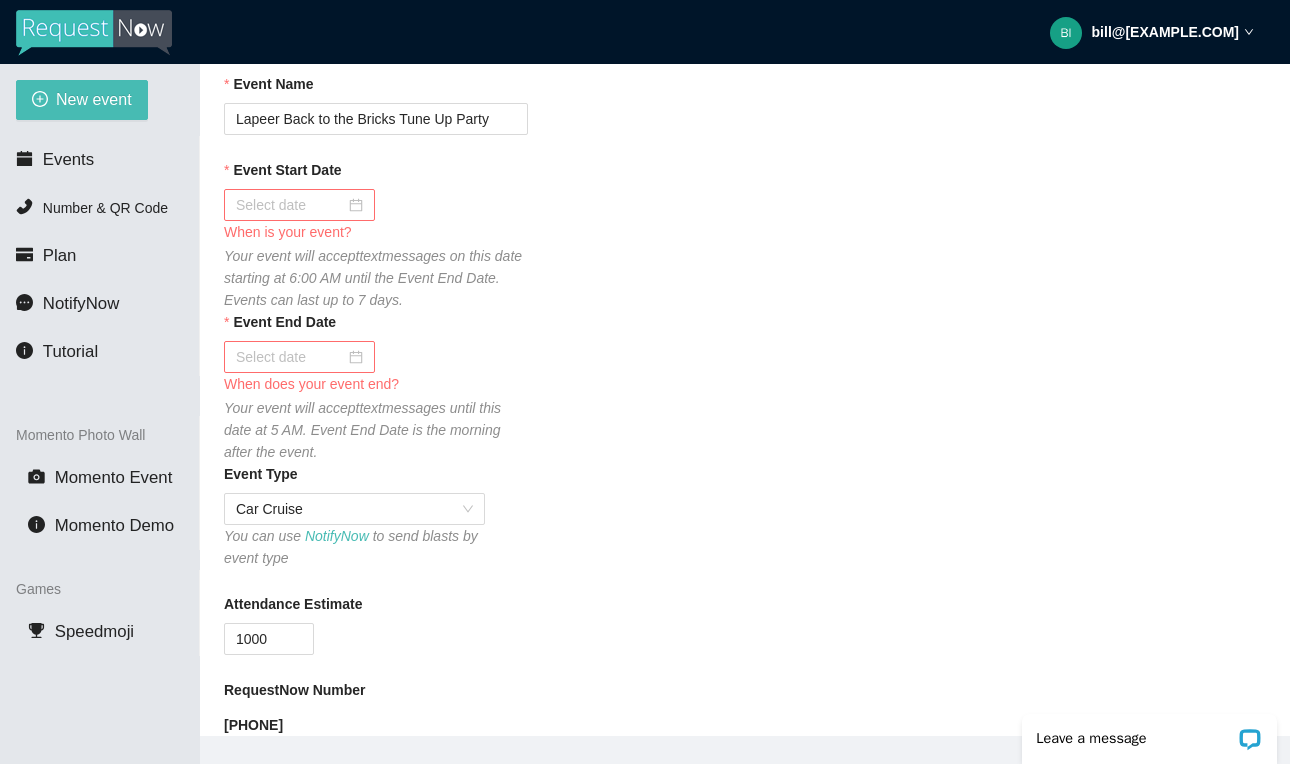 scroll, scrollTop: 21, scrollLeft: 0, axis: vertical 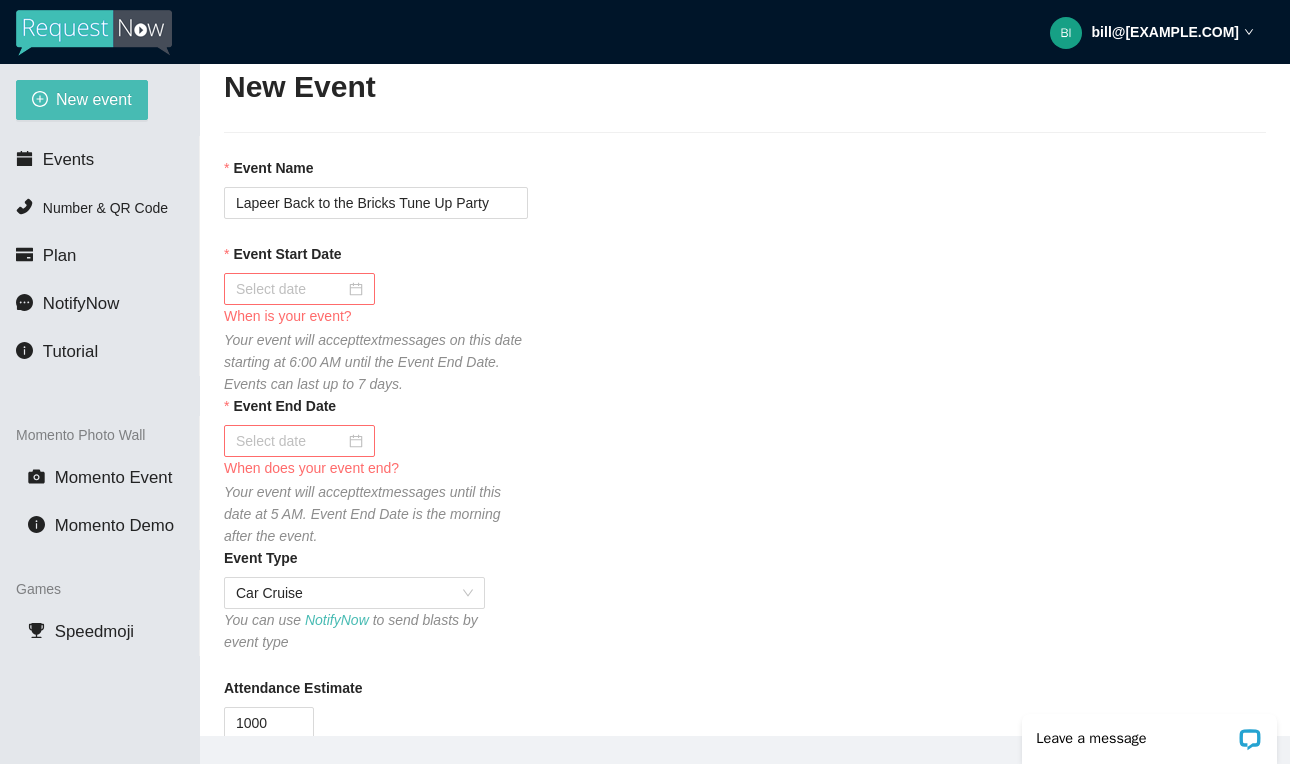click at bounding box center (299, 289) 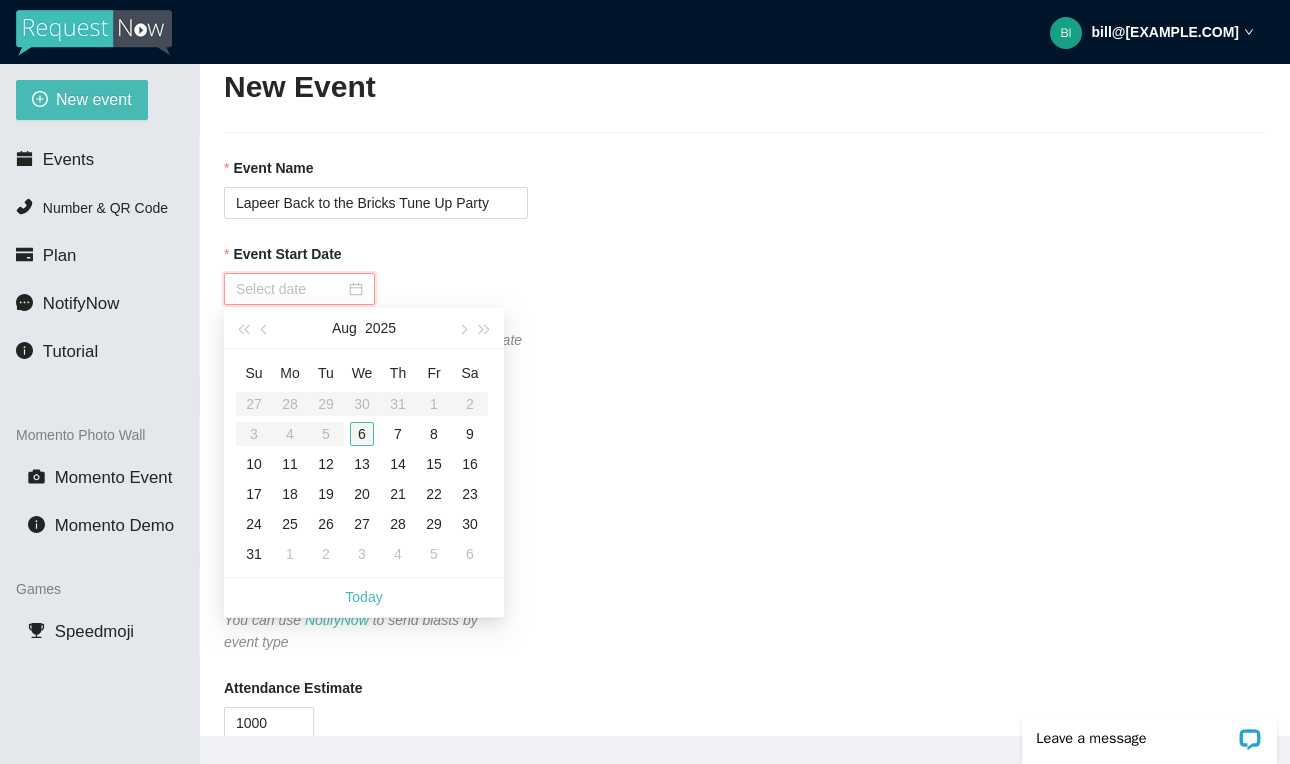 type on "08/06/2025" 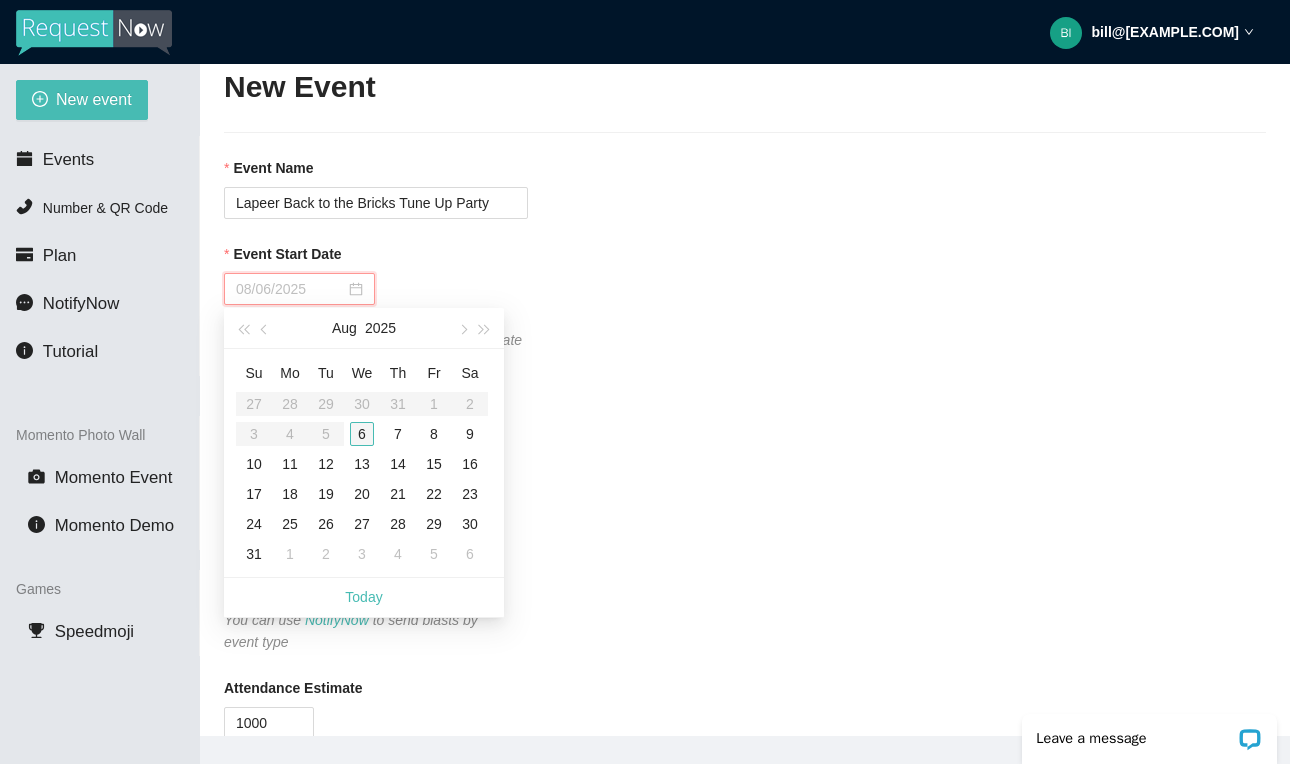 click on "6" at bounding box center [362, 434] 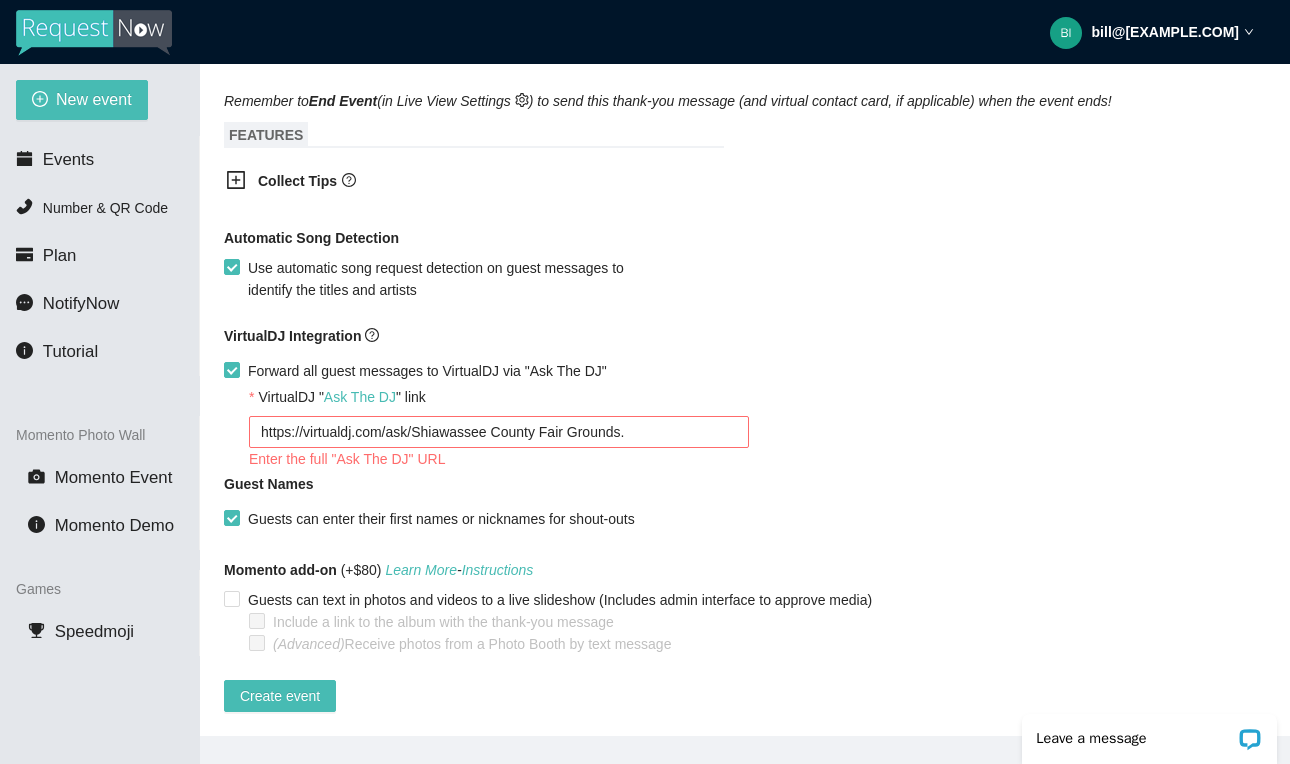 scroll, scrollTop: 1174, scrollLeft: 0, axis: vertical 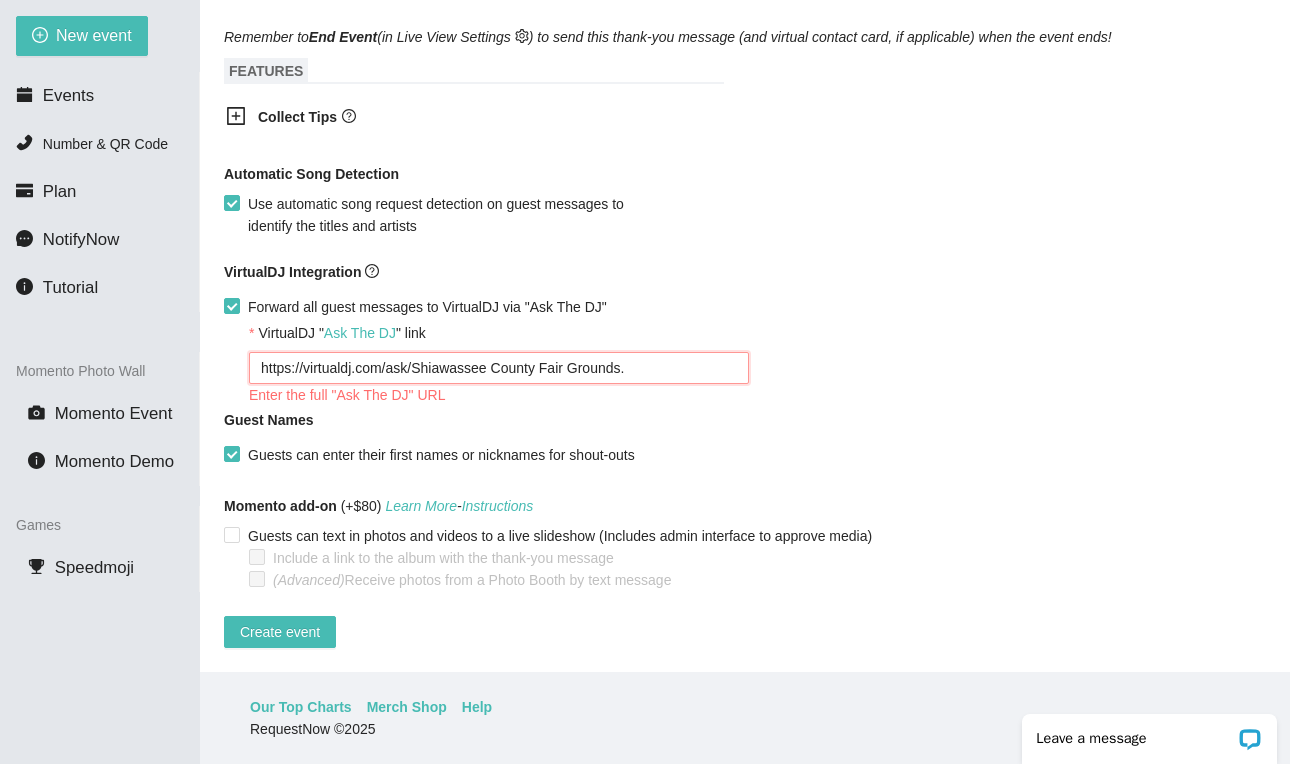 drag, startPoint x: 647, startPoint y: 351, endPoint x: 169, endPoint y: 331, distance: 478.4182 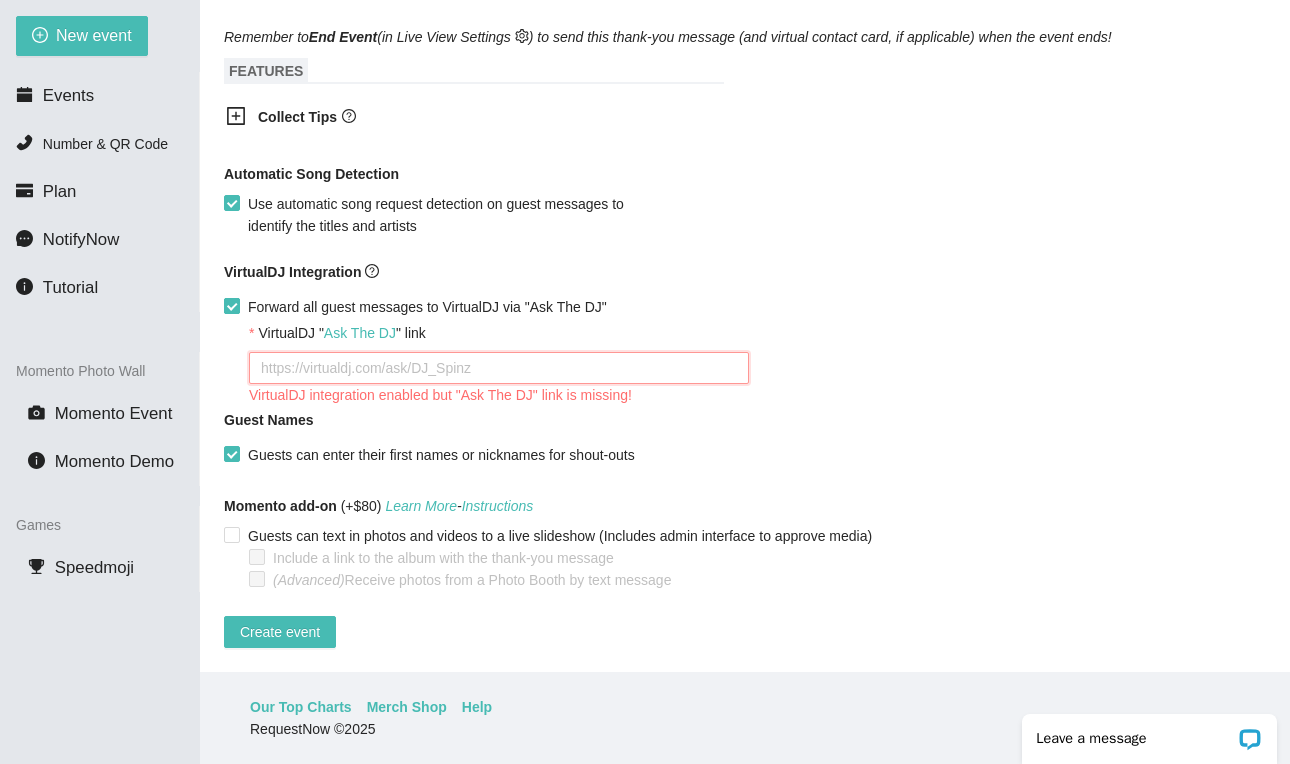 type 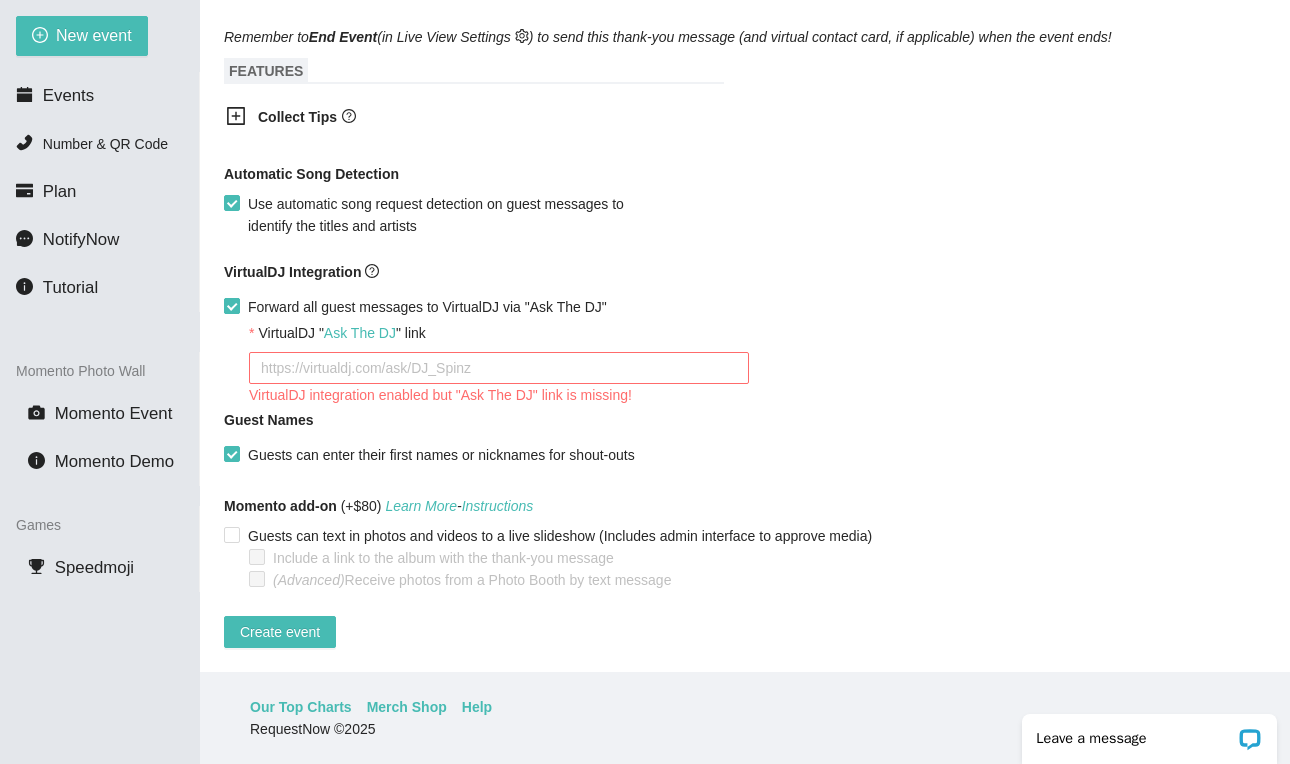 click on "Forward all guest messages to VirtualDJ via "Ask The DJ"" at bounding box center (231, 305) 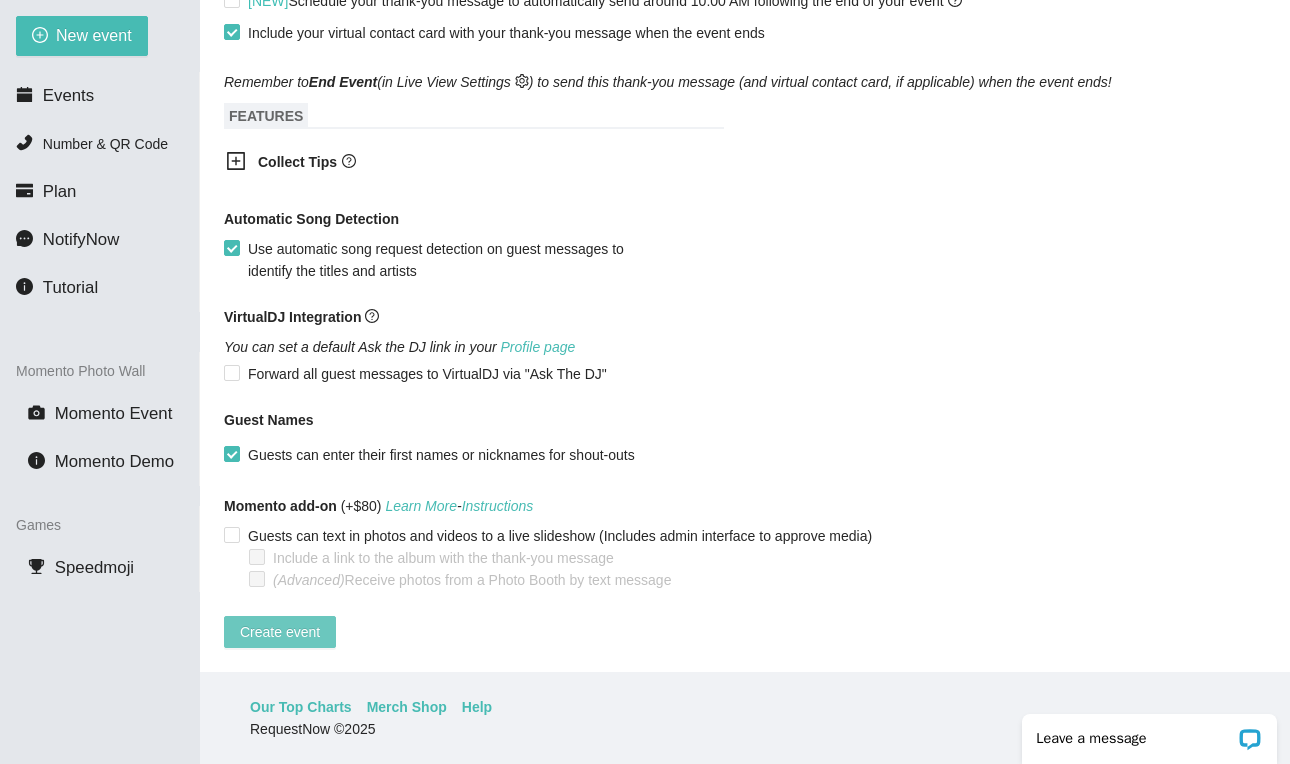 click on "Create event" at bounding box center (280, 632) 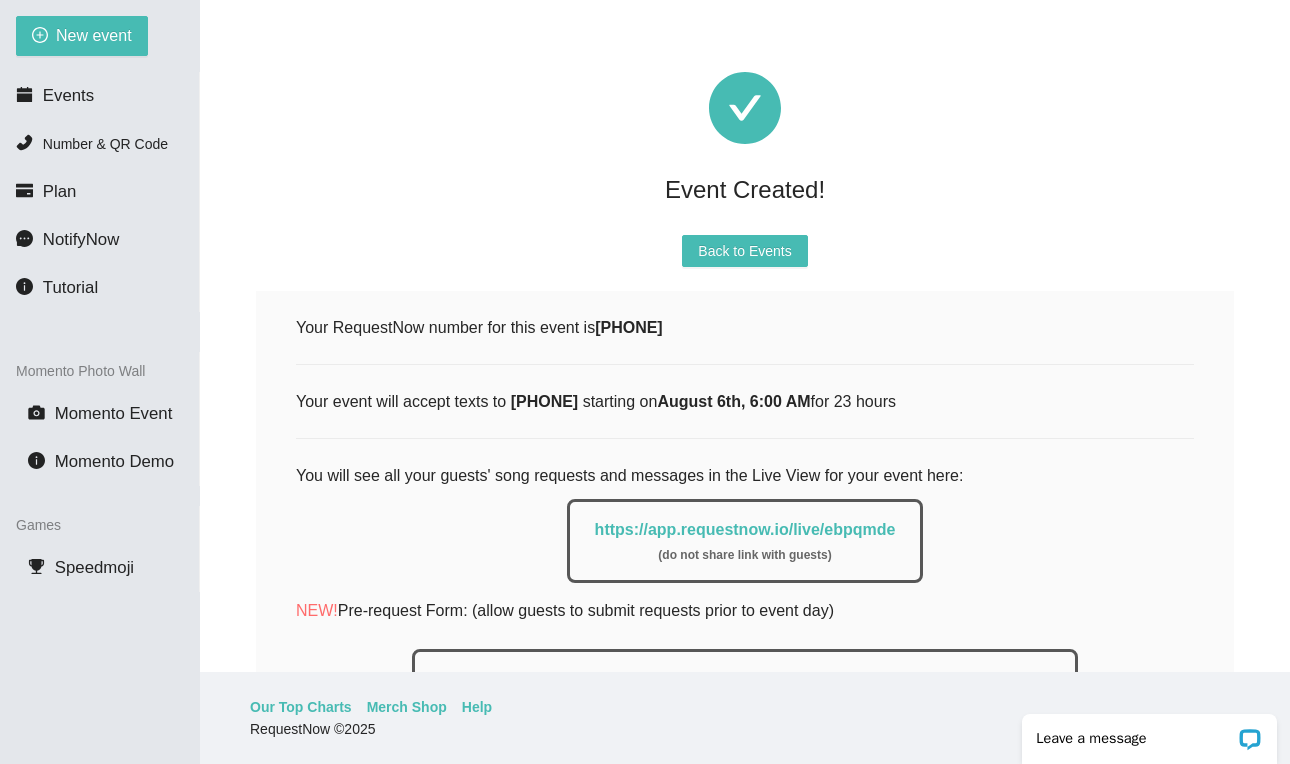 scroll, scrollTop: 0, scrollLeft: 0, axis: both 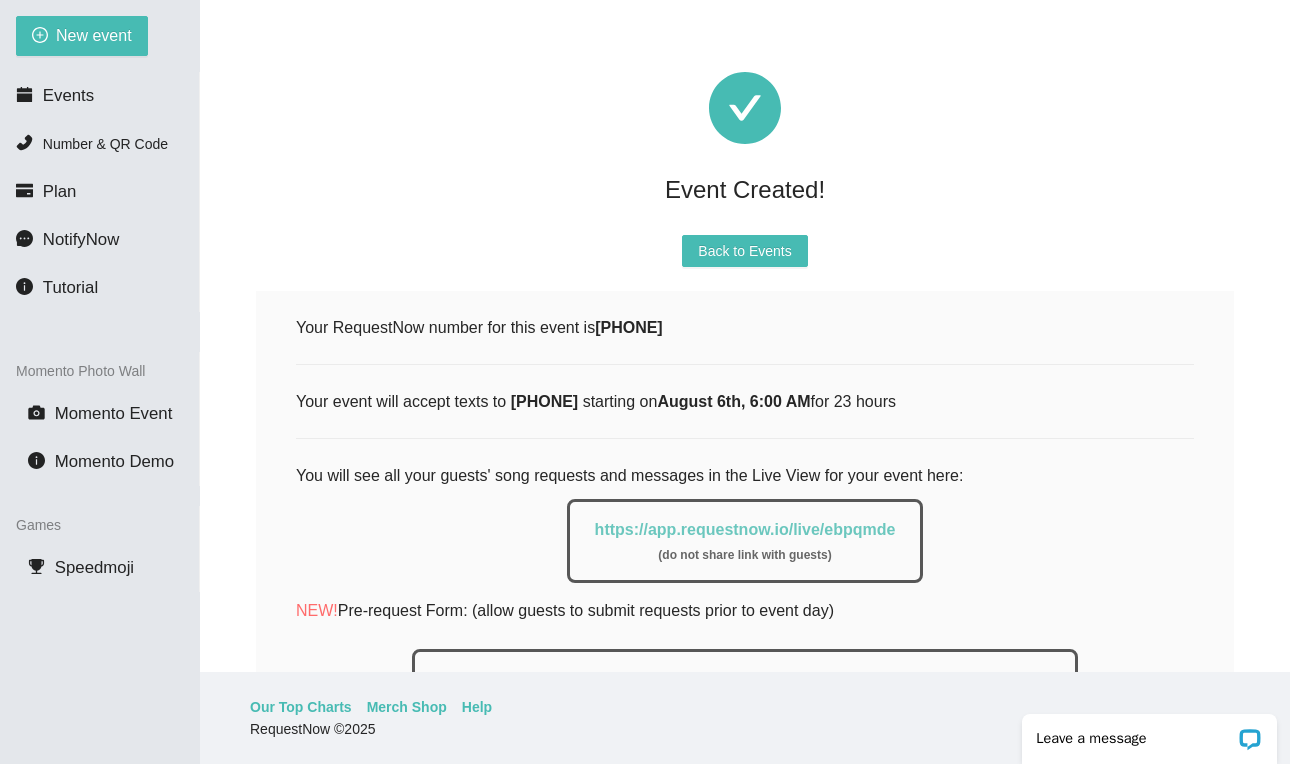 click on "https://app.requestnow.io/live/ebpqmde" at bounding box center (745, 529) 